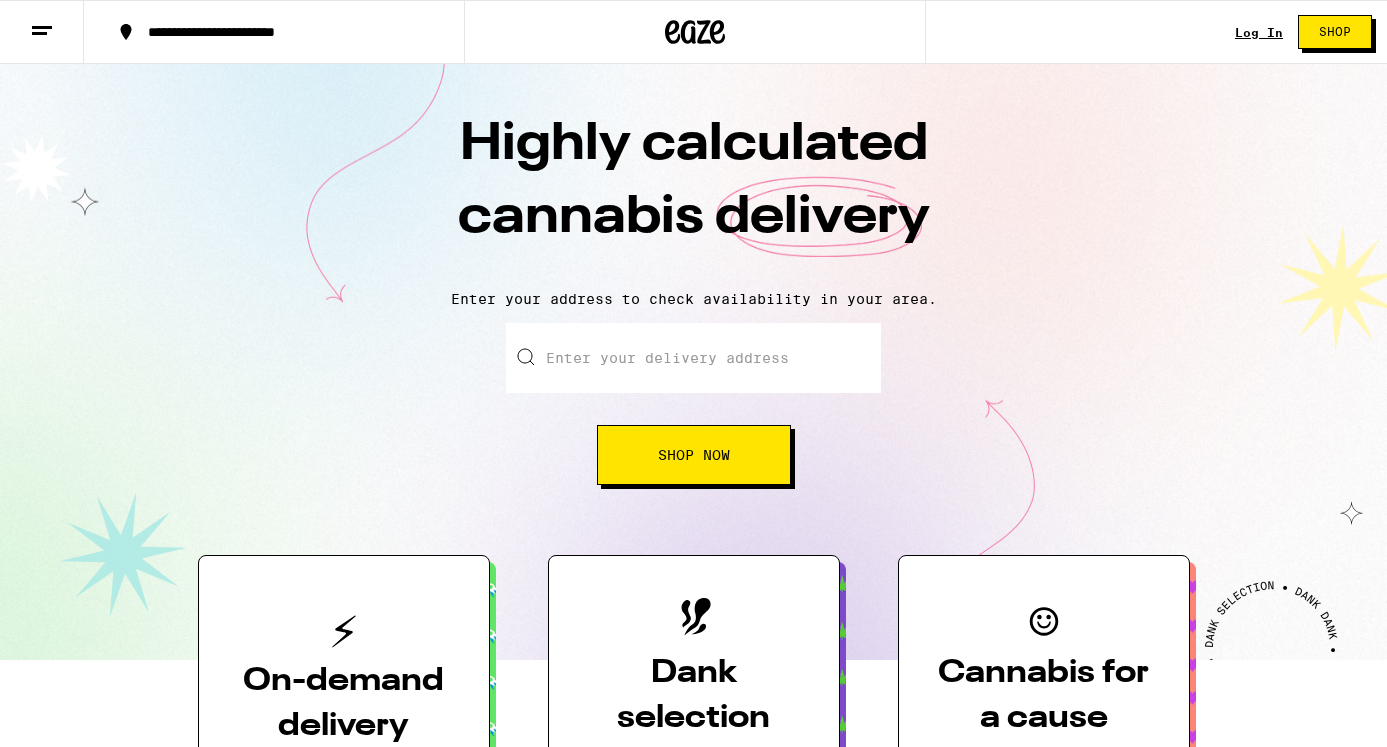 scroll, scrollTop: 0, scrollLeft: 0, axis: both 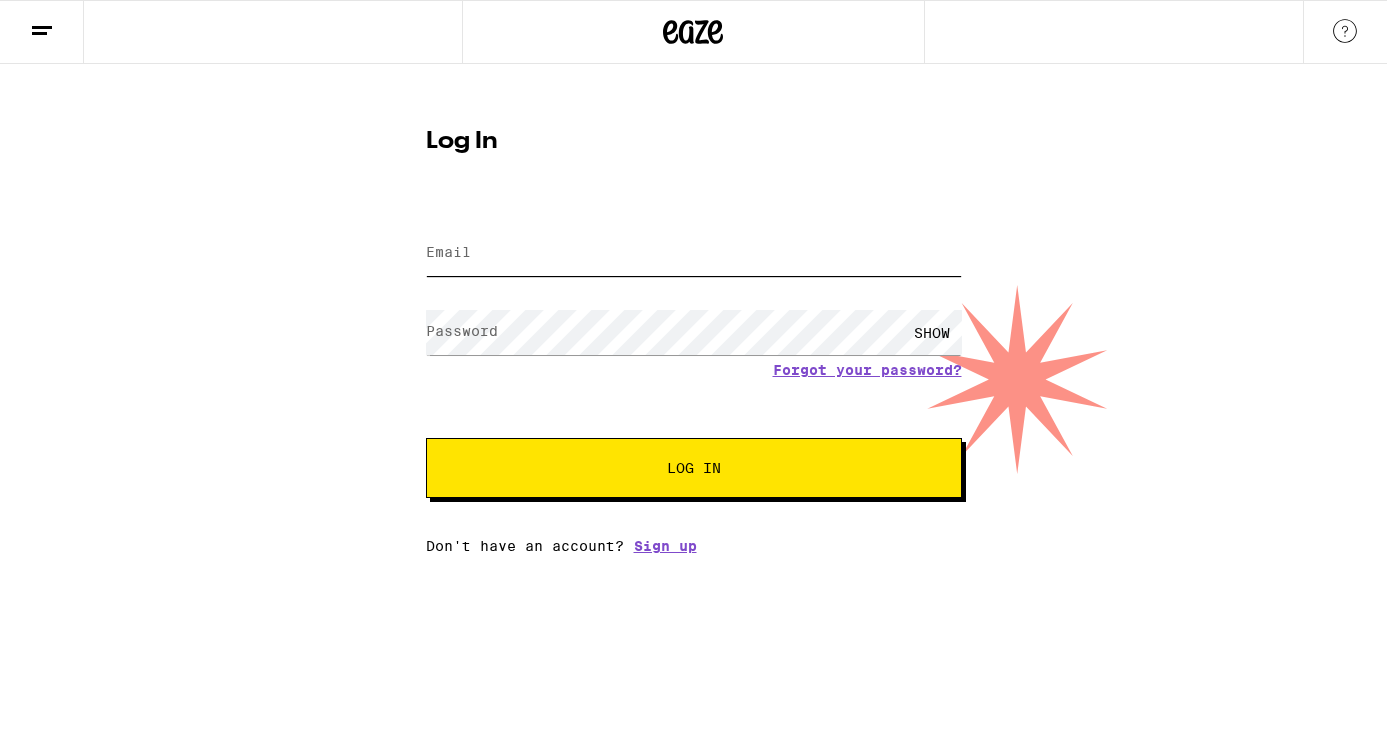 click on "Email" at bounding box center [694, 253] 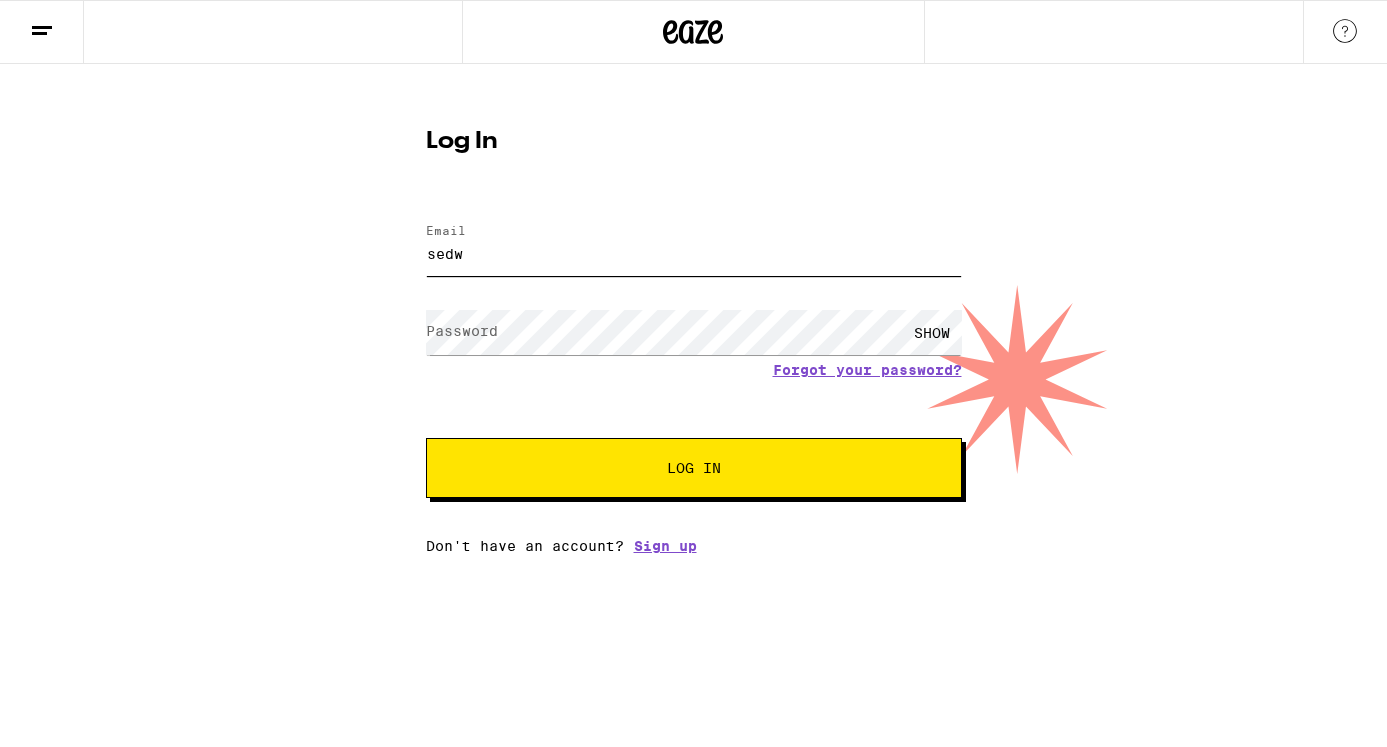 type on "sedwards620@gmail.com" 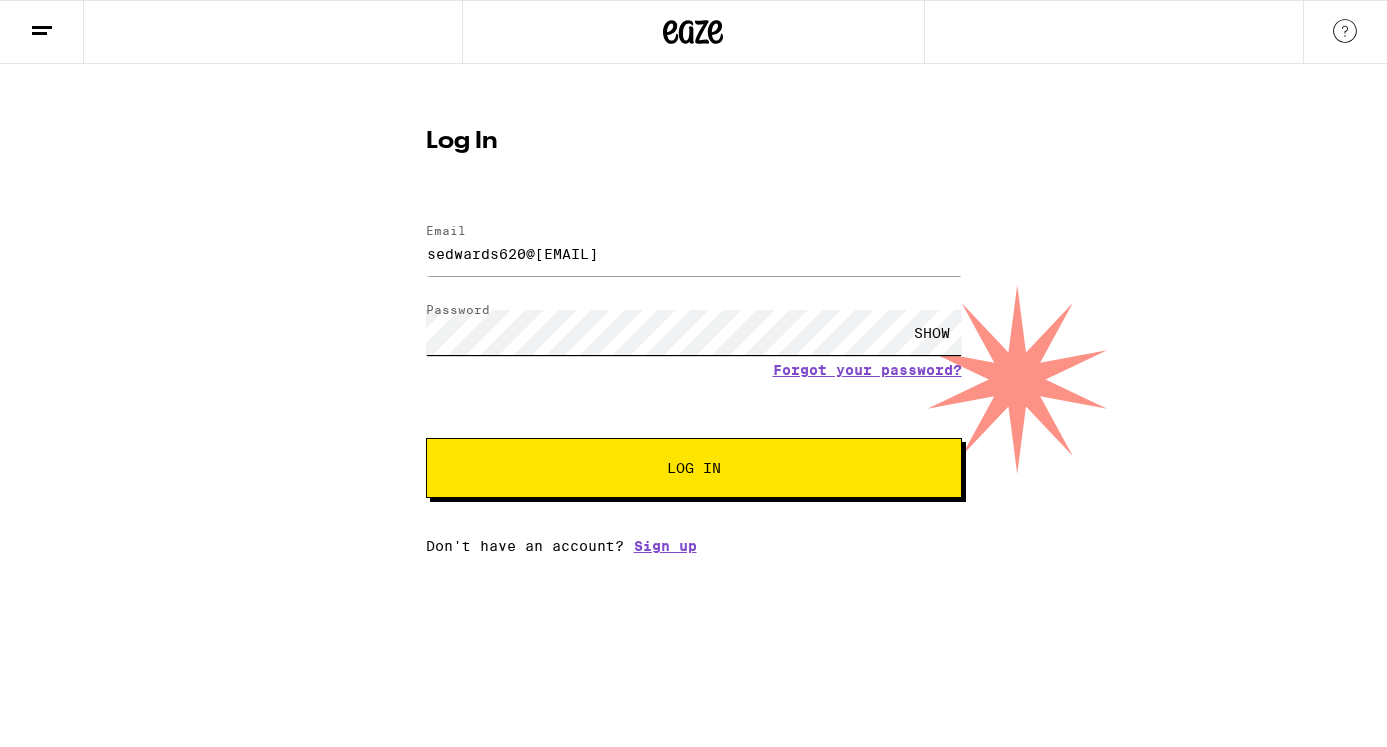 click on "Log In" at bounding box center (694, 468) 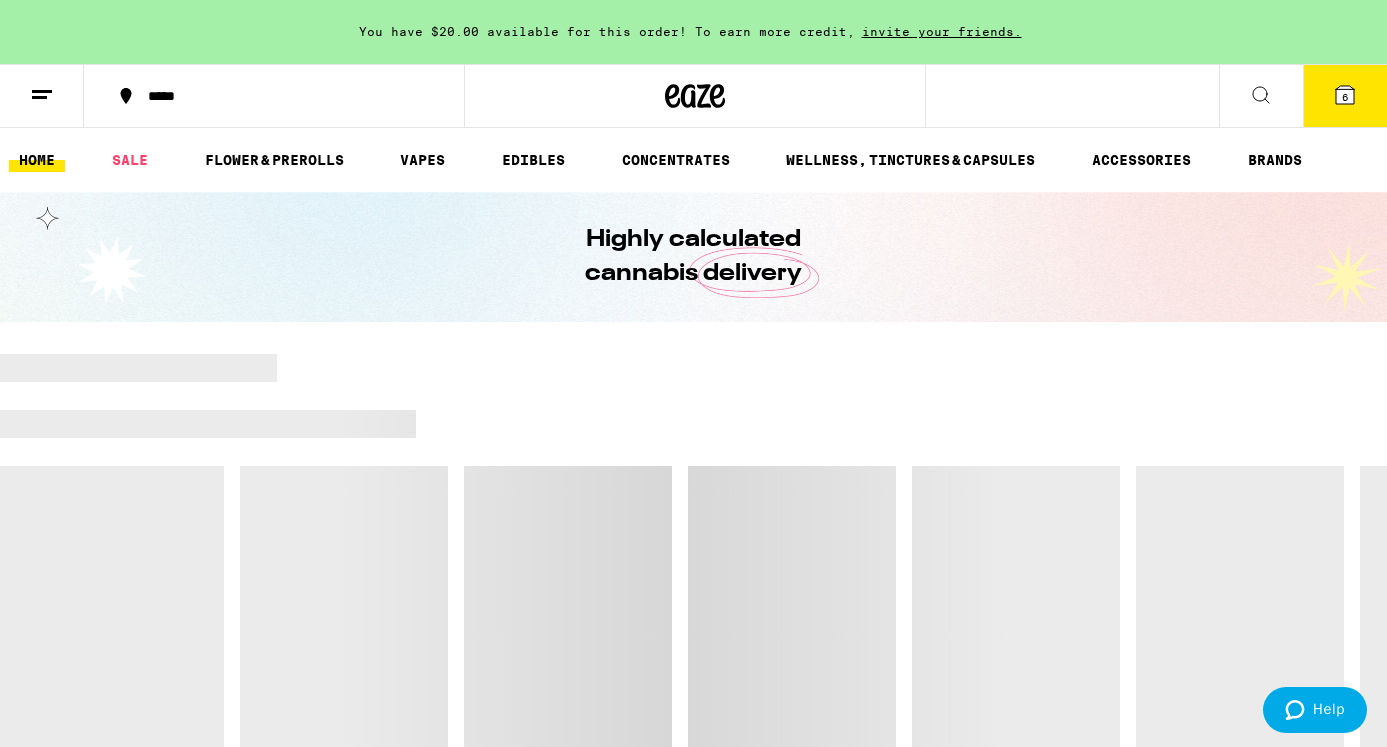 scroll, scrollTop: 0, scrollLeft: 0, axis: both 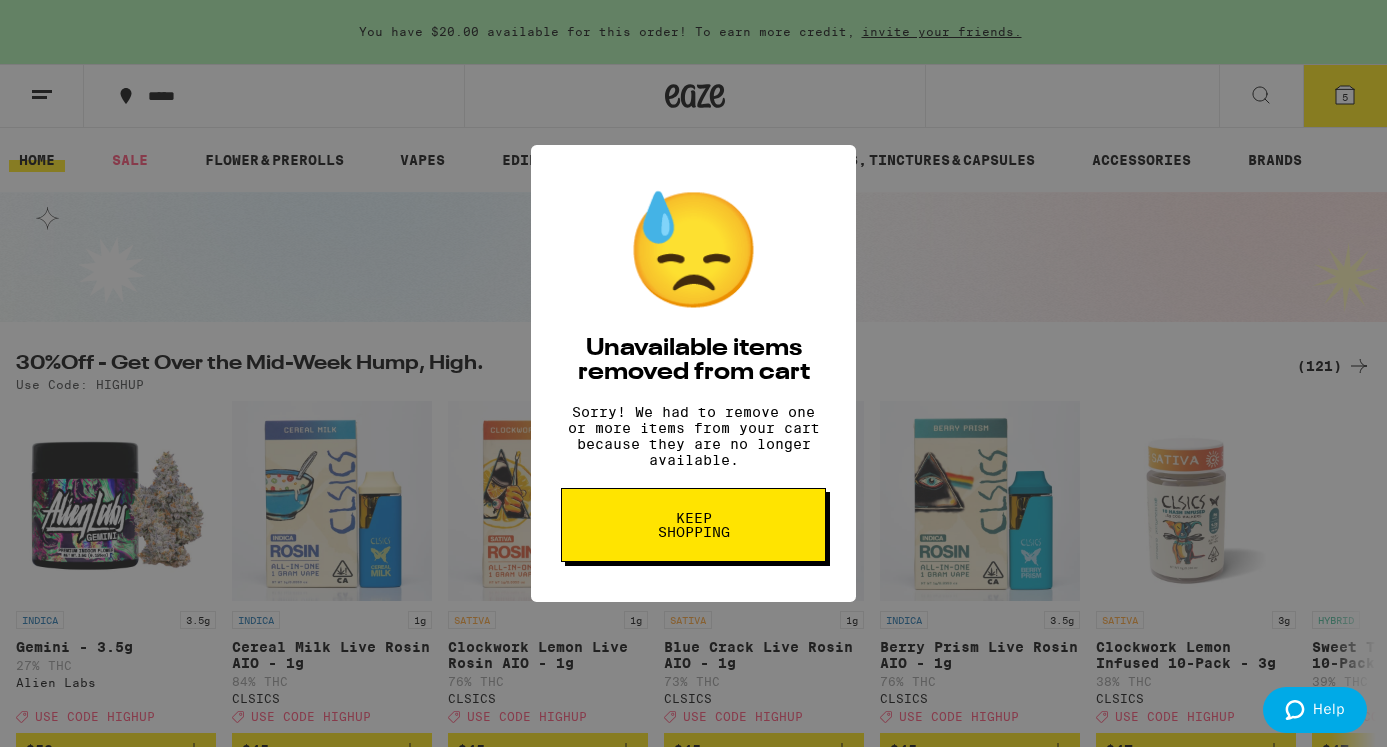 click on "Keep Shopping" at bounding box center (693, 525) 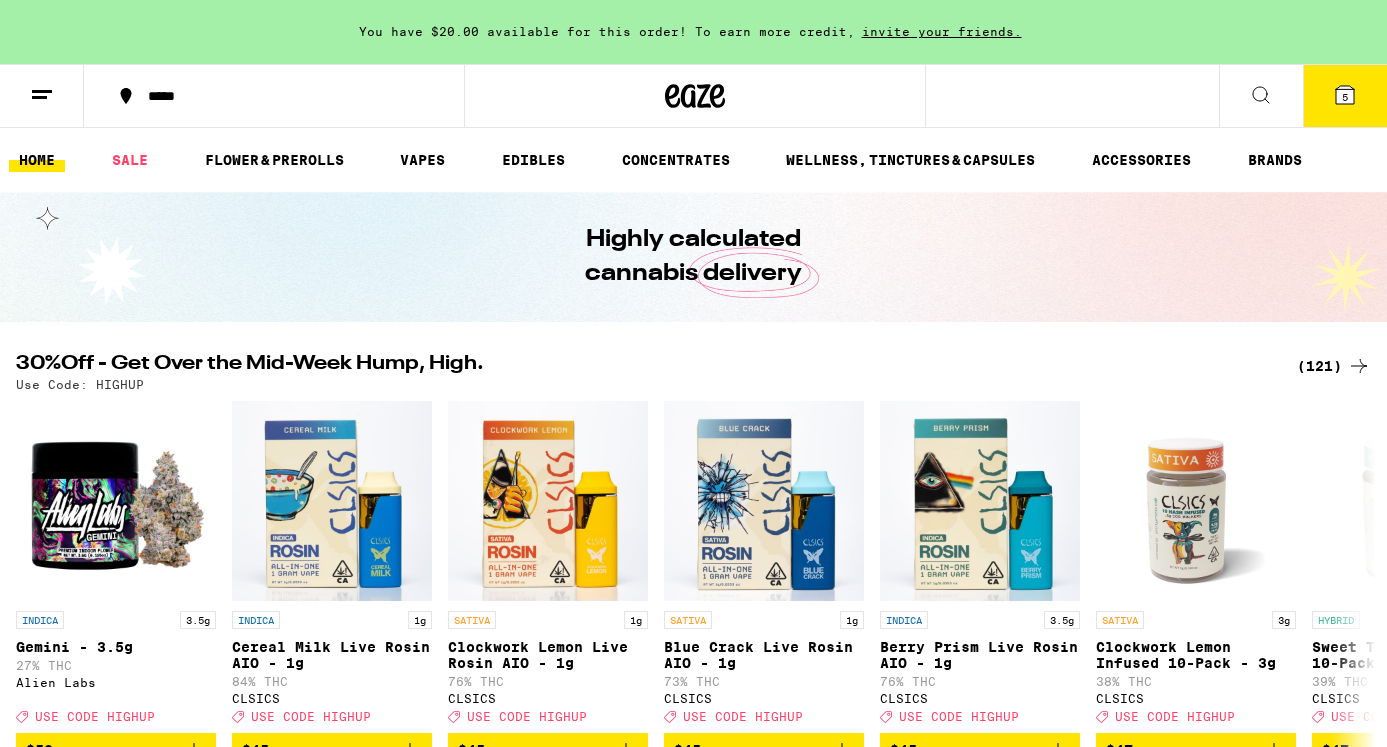 scroll, scrollTop: 0, scrollLeft: 0, axis: both 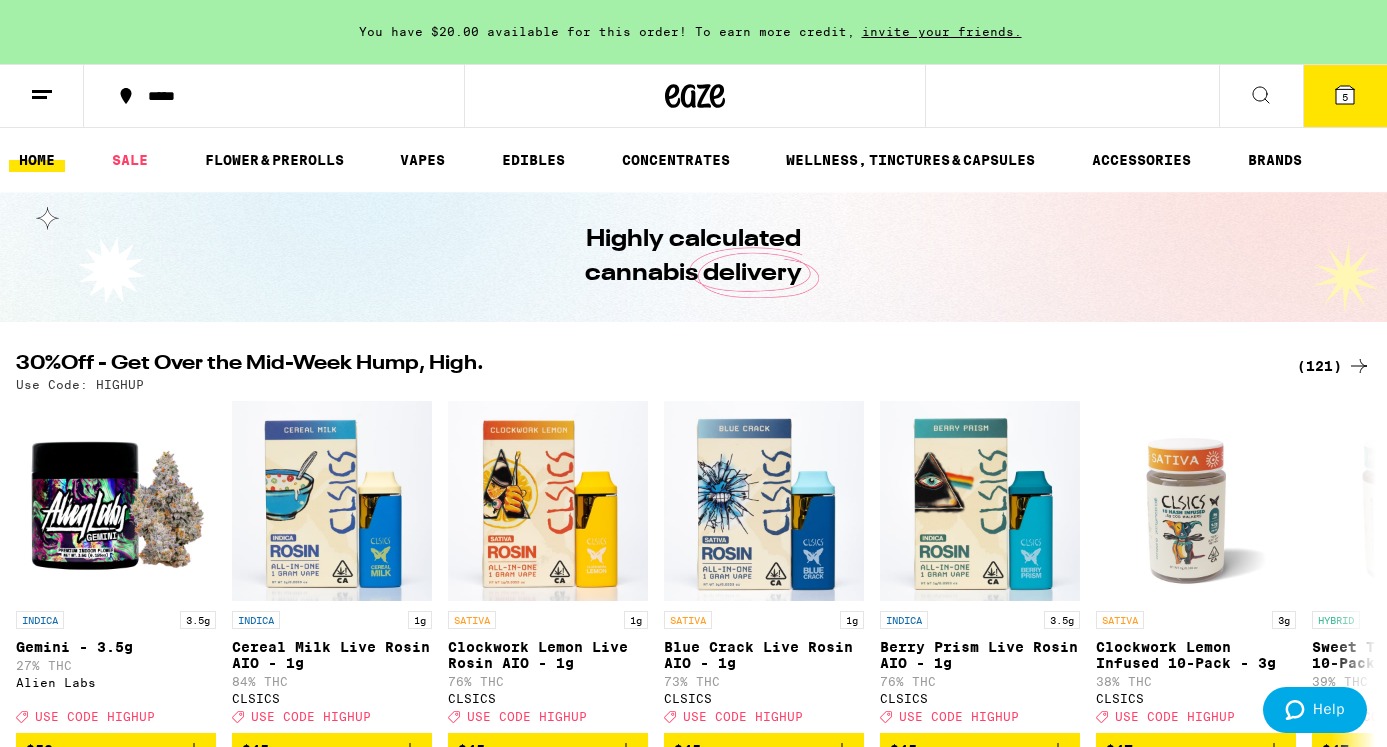click on "(121)" at bounding box center [1334, 366] 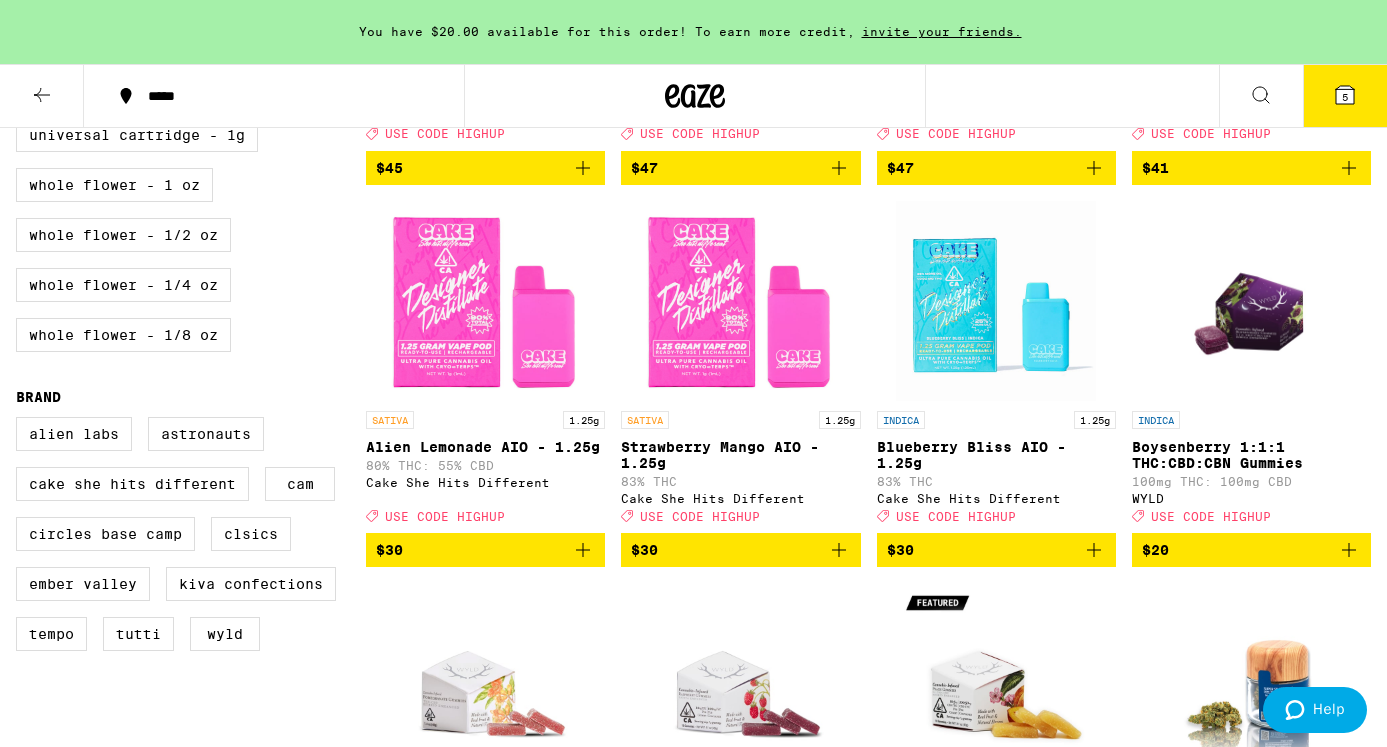 scroll, scrollTop: 906, scrollLeft: 0, axis: vertical 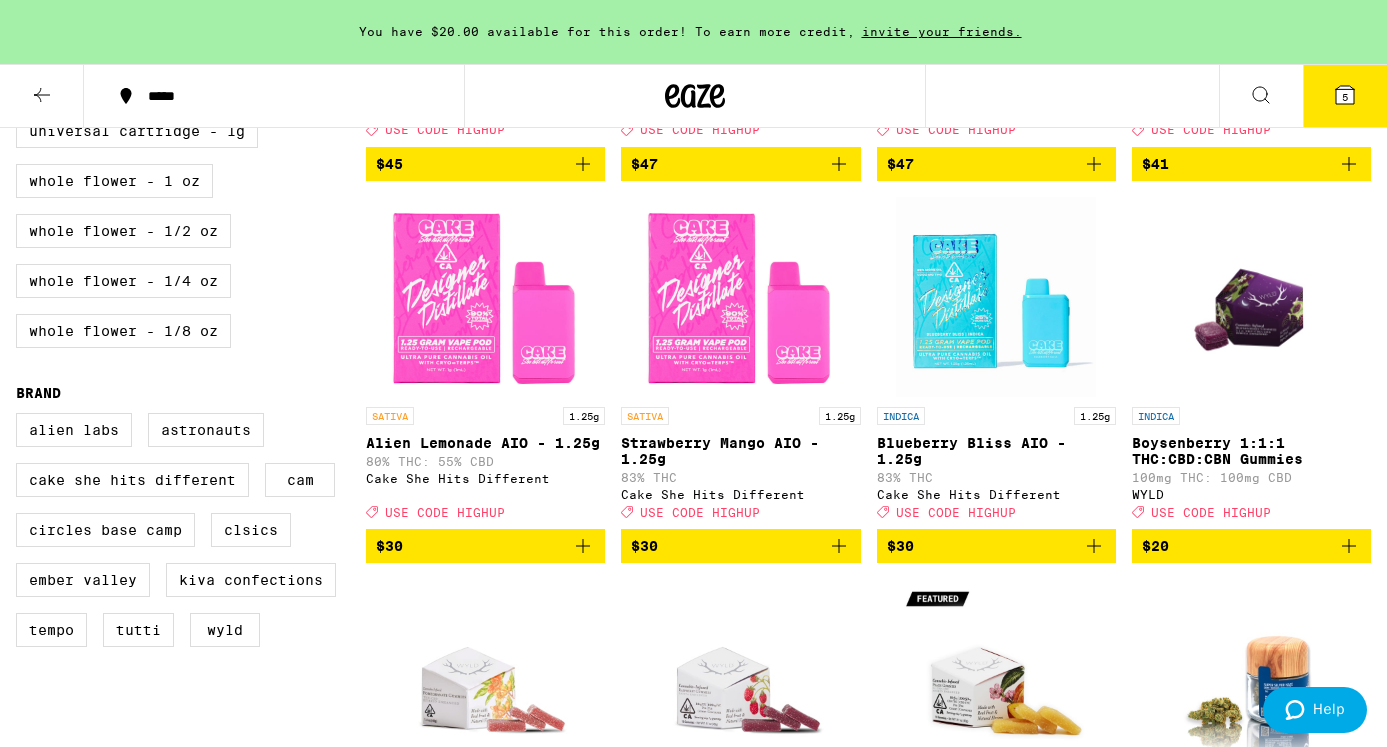 click 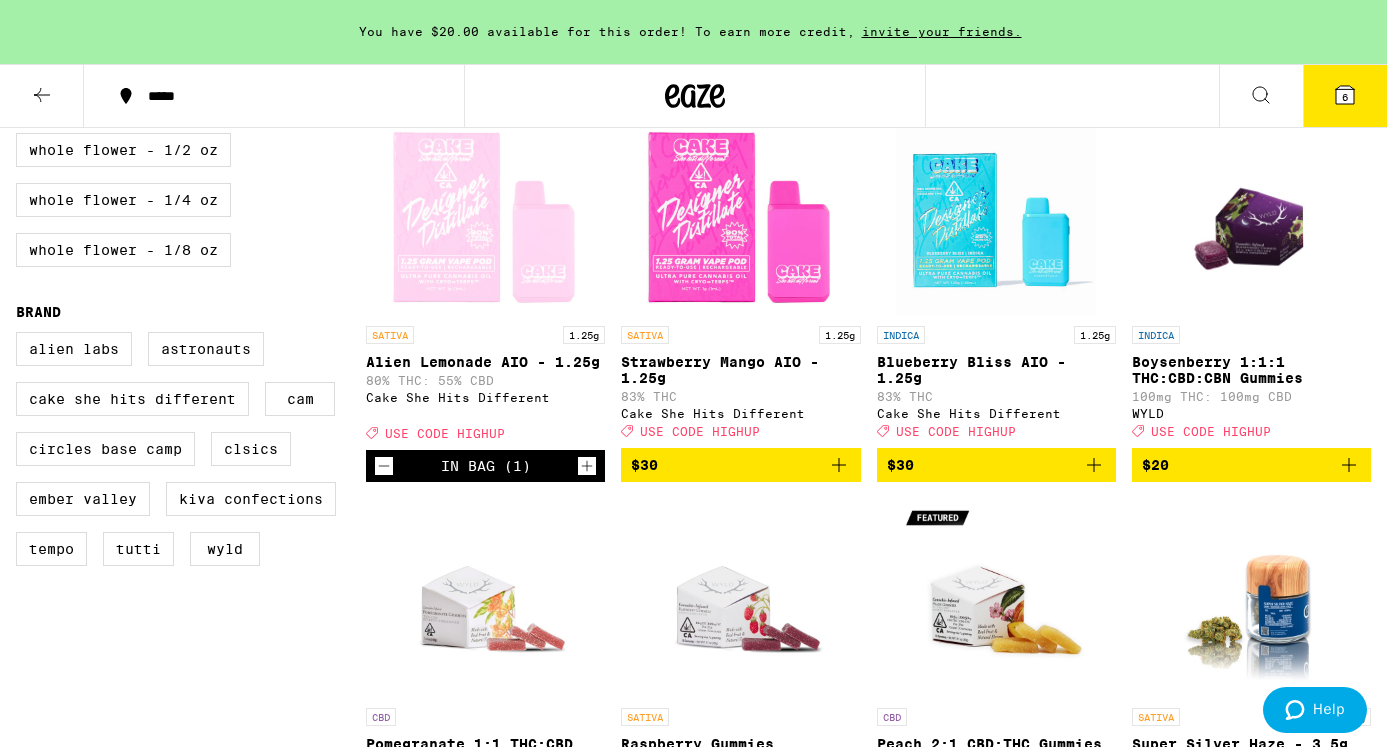scroll, scrollTop: 989, scrollLeft: 0, axis: vertical 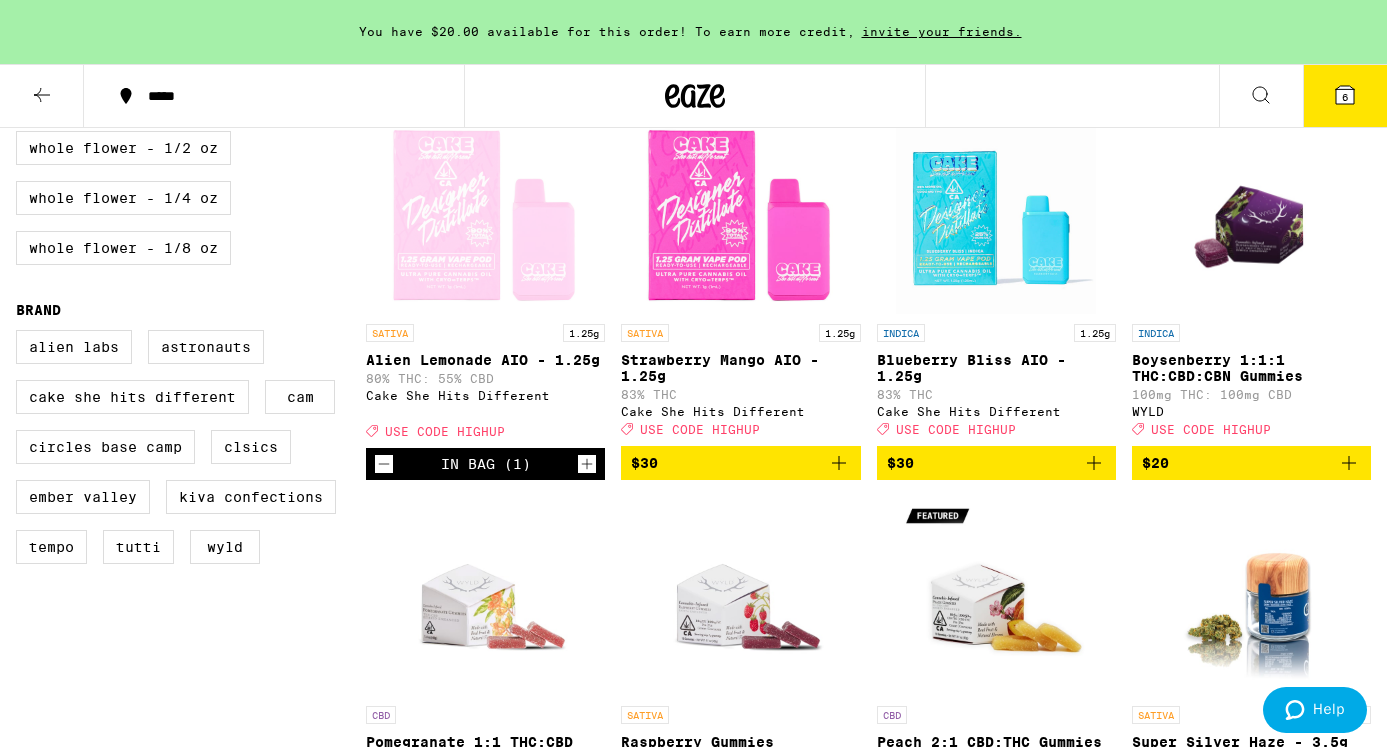click 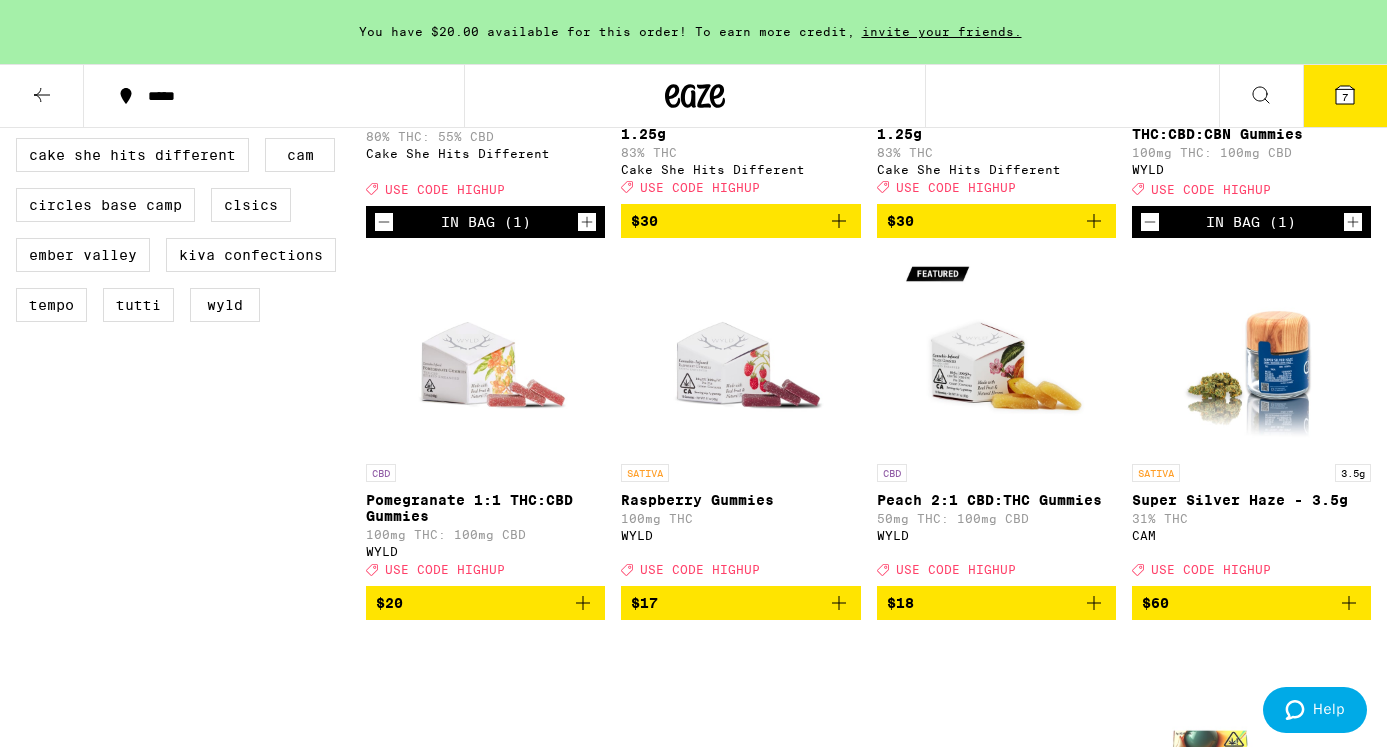 scroll, scrollTop: 1232, scrollLeft: 0, axis: vertical 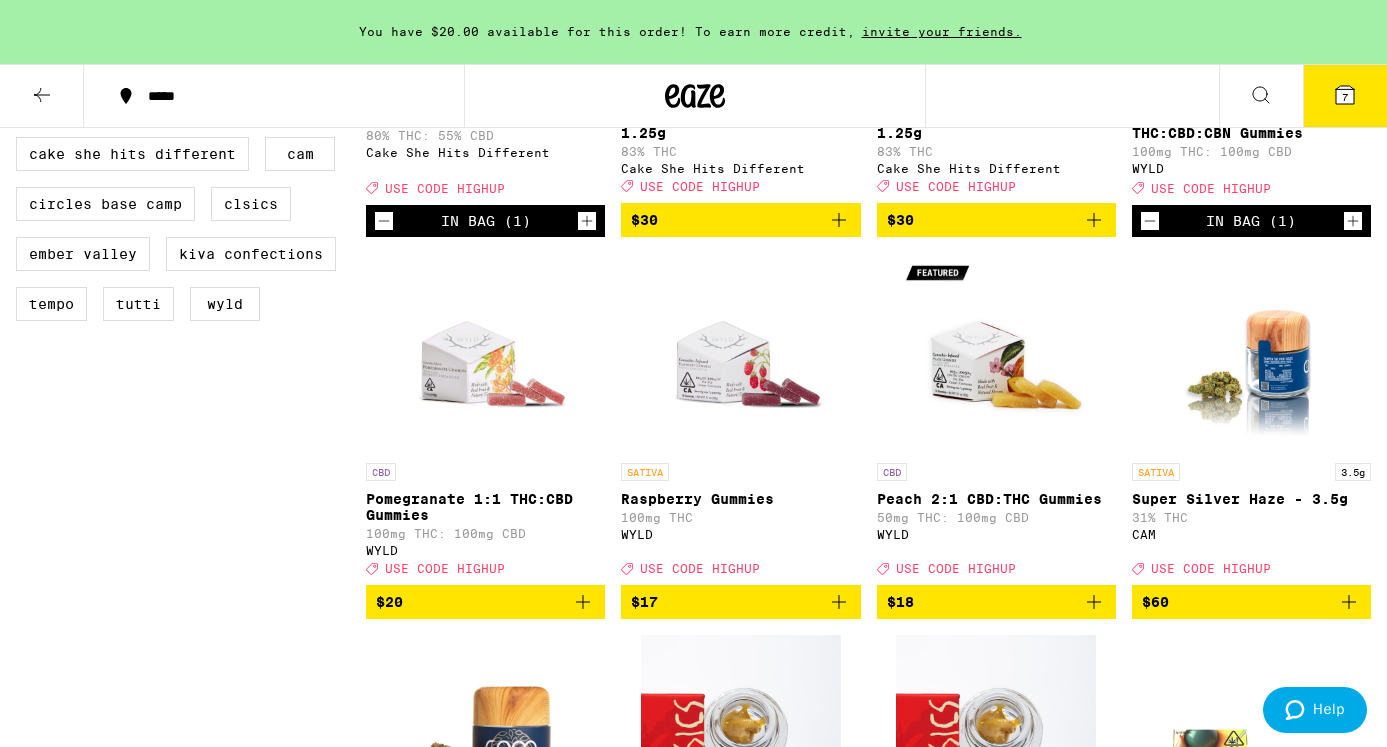 click 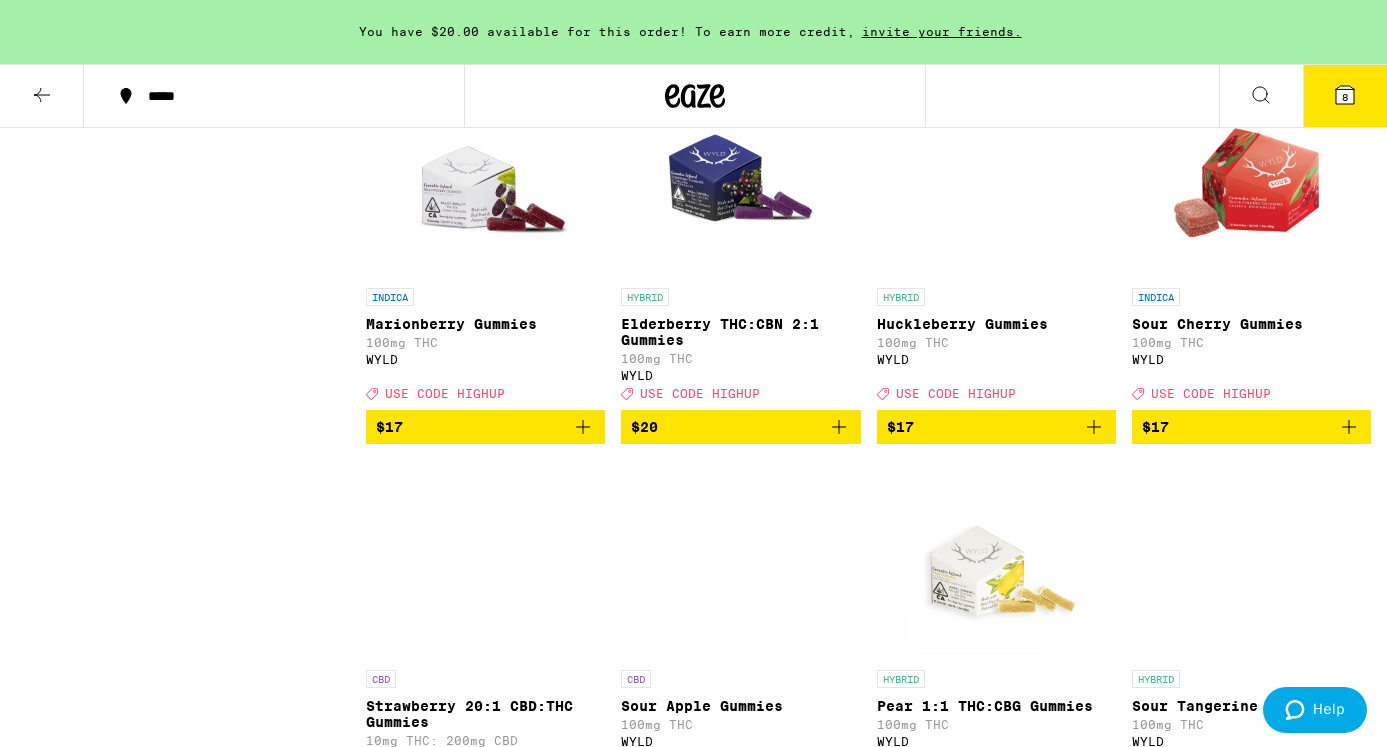 scroll, scrollTop: 7429, scrollLeft: 0, axis: vertical 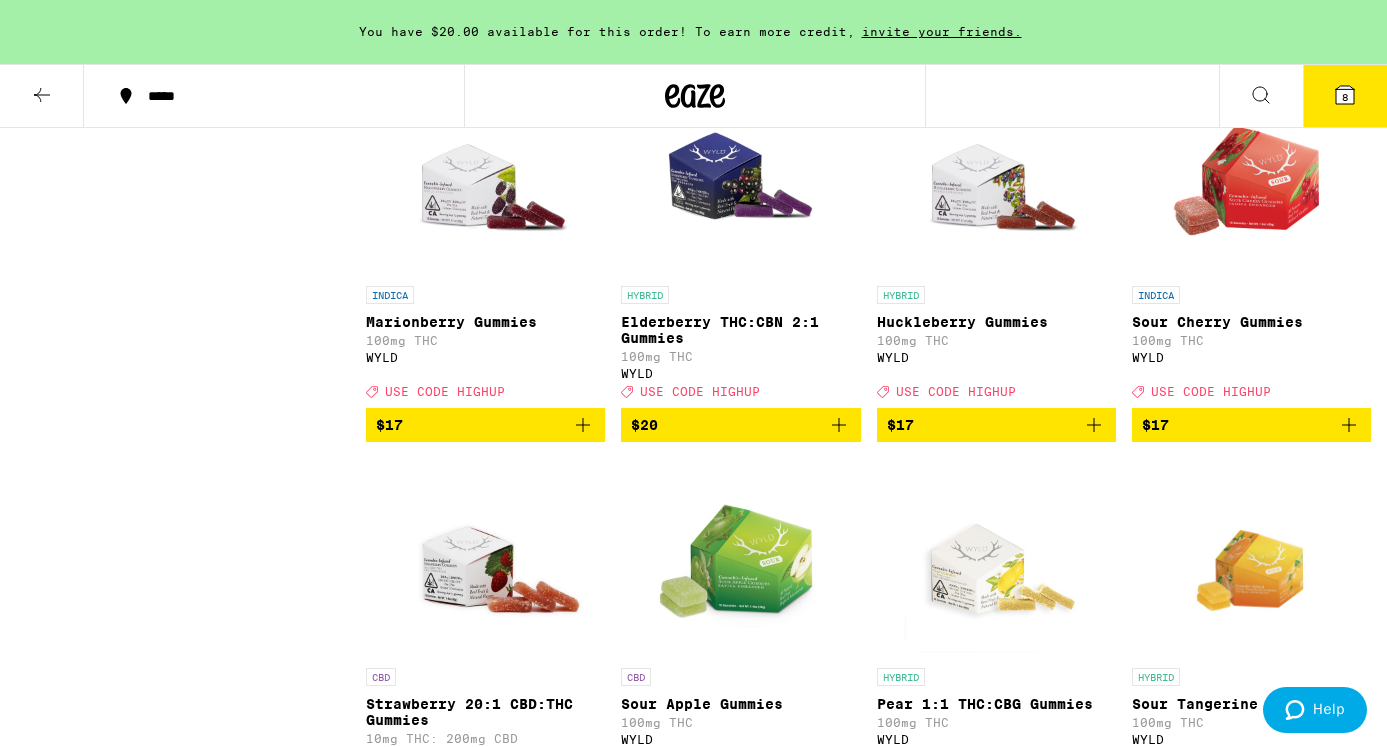 click 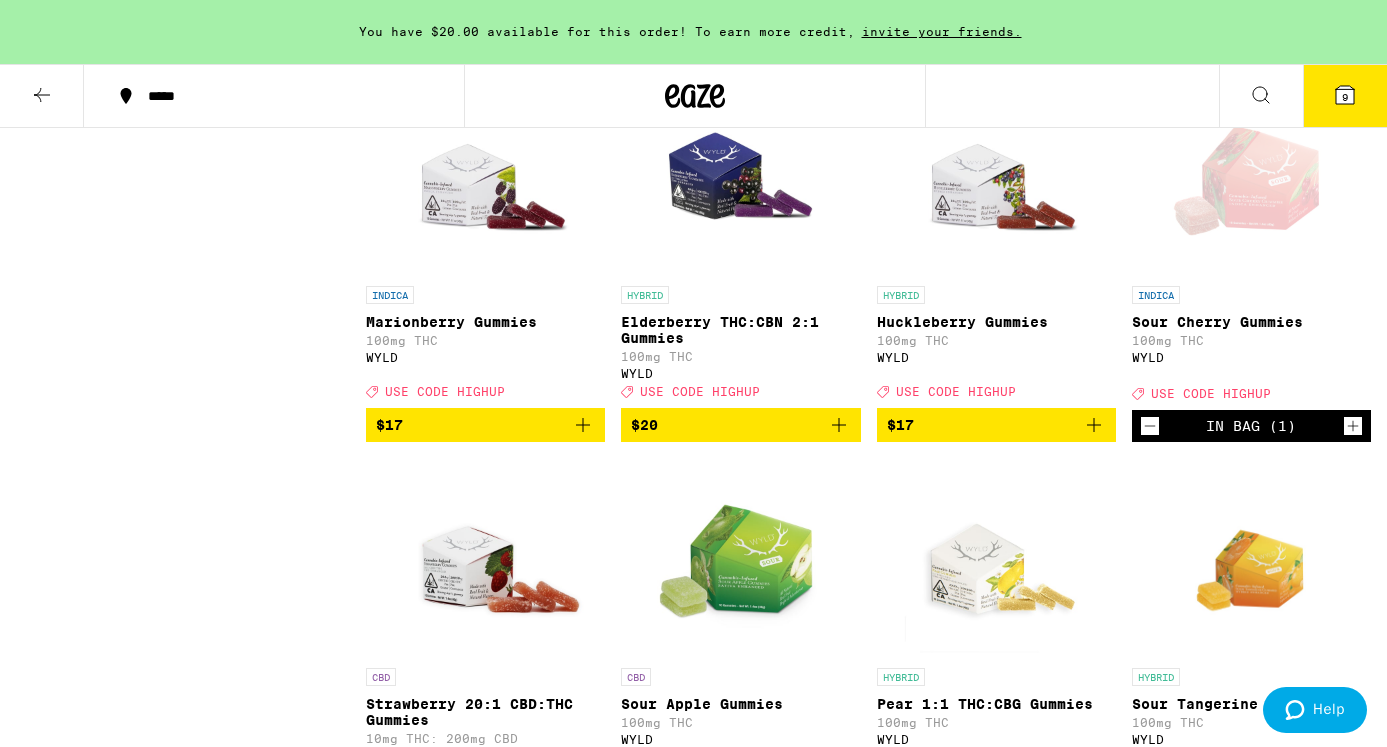 click 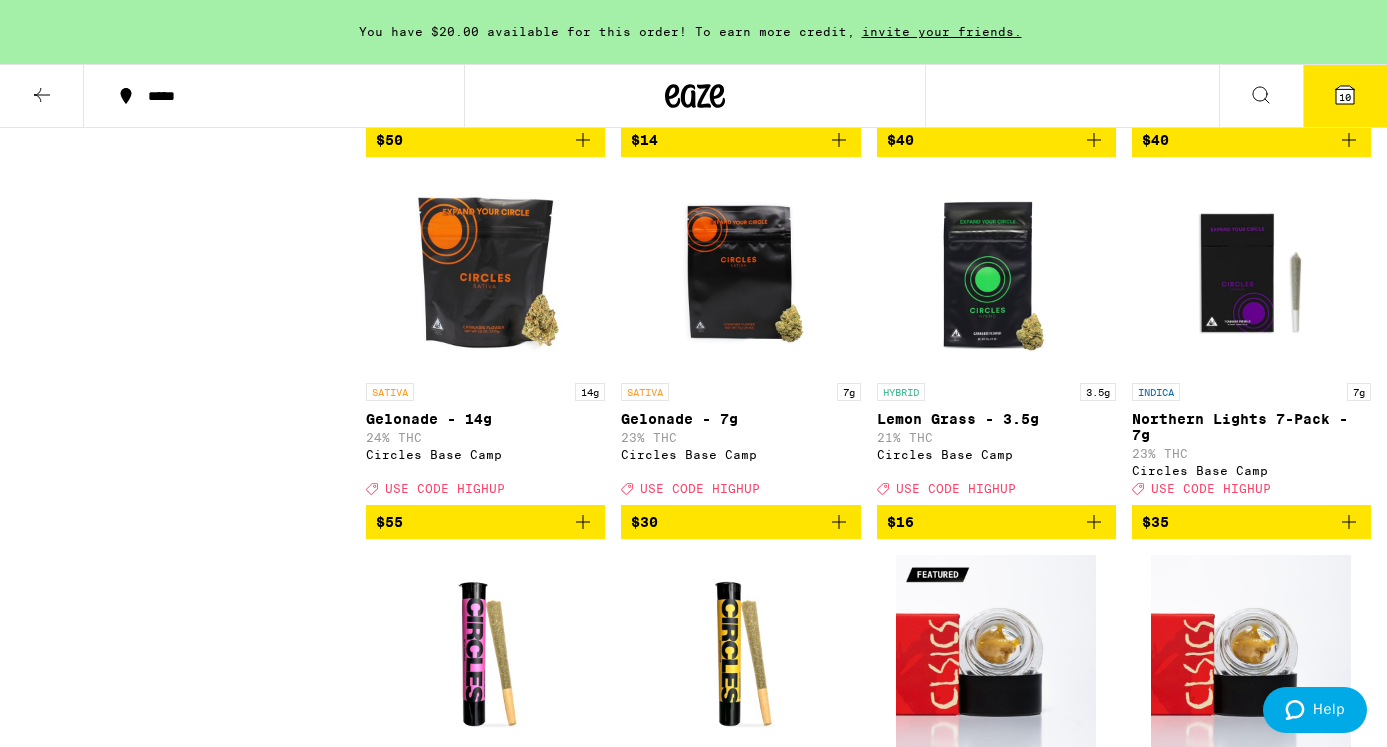 scroll, scrollTop: 8930, scrollLeft: 0, axis: vertical 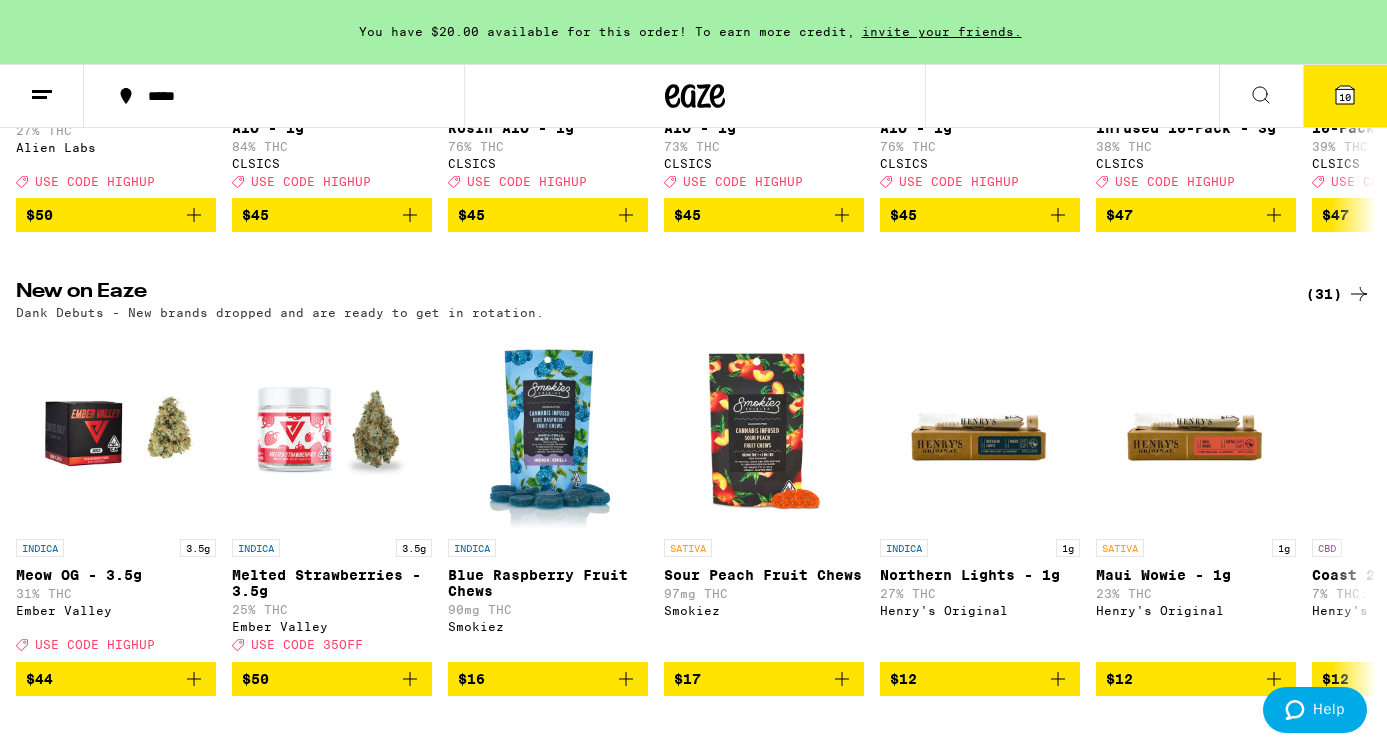 click at bounding box center (1412, 429) 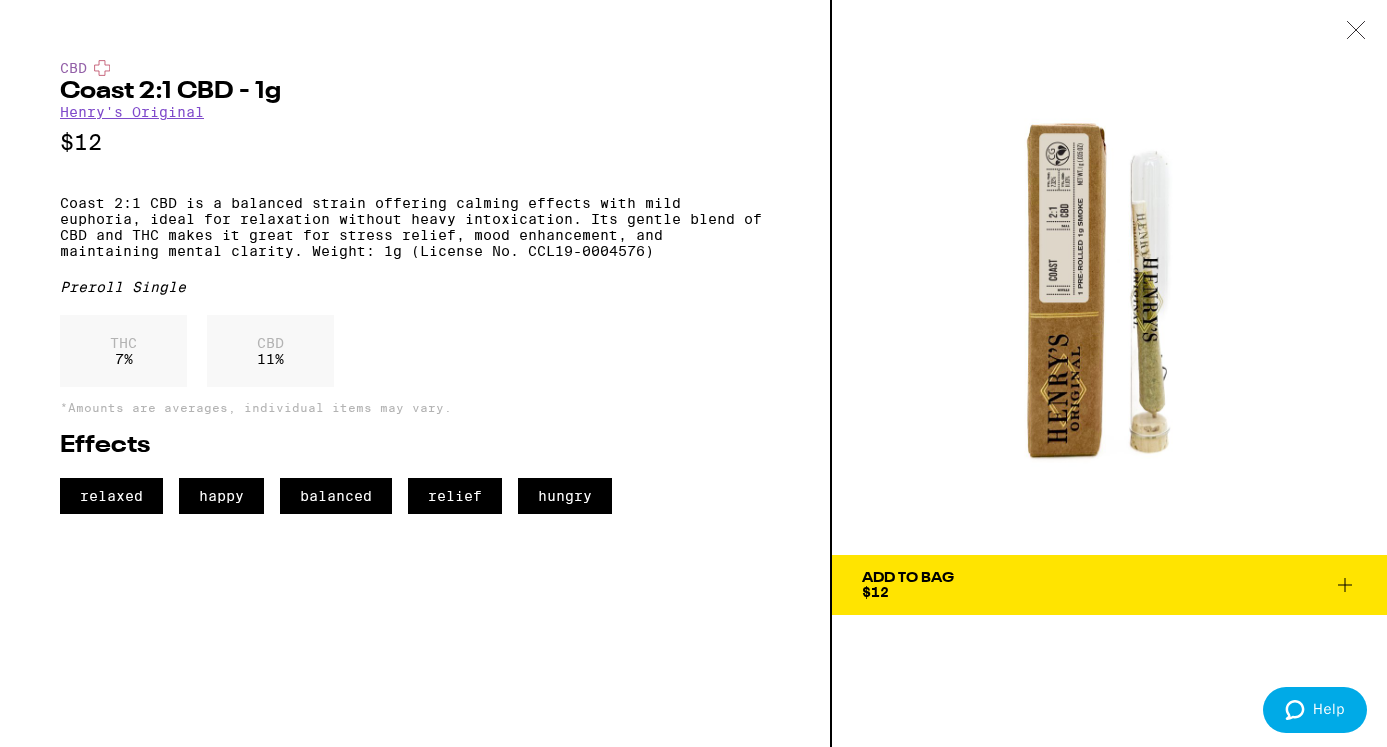 scroll, scrollTop: 0, scrollLeft: 0, axis: both 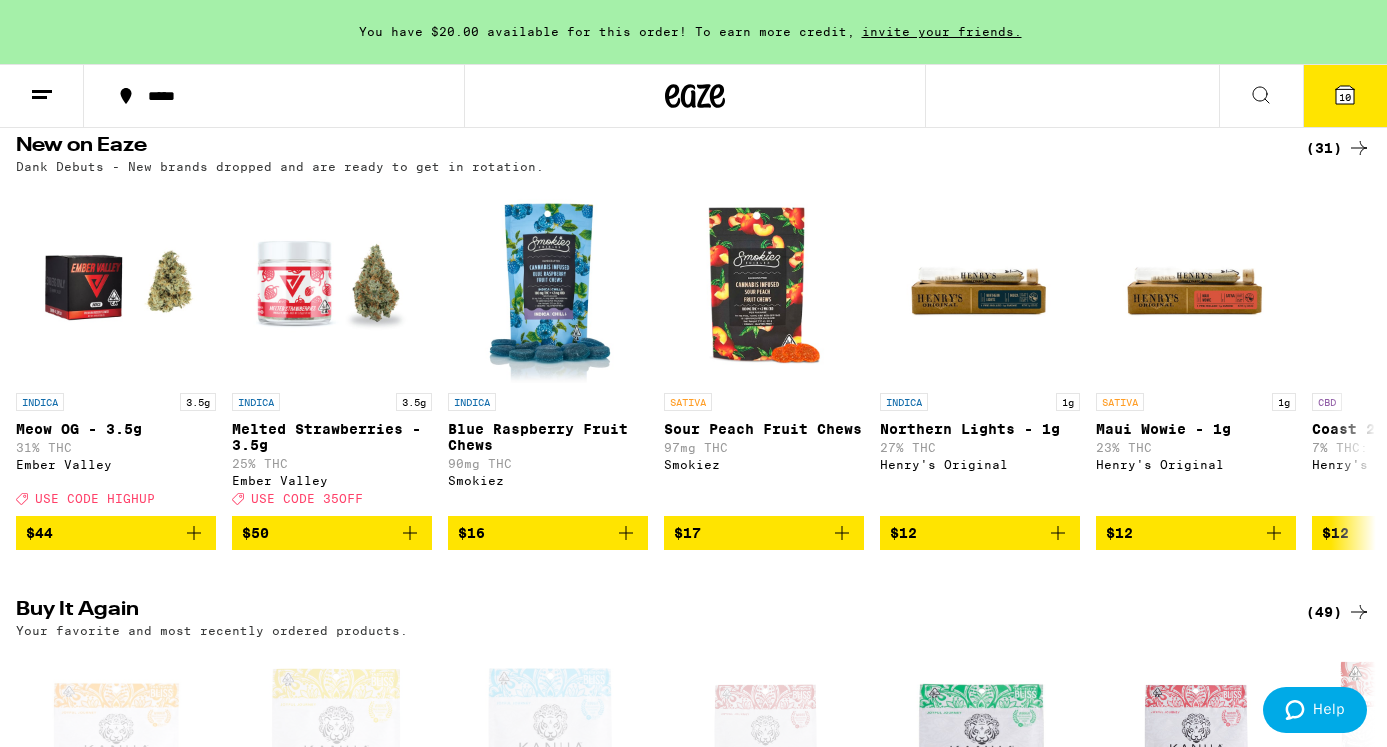 click on "10" at bounding box center (1345, 96) 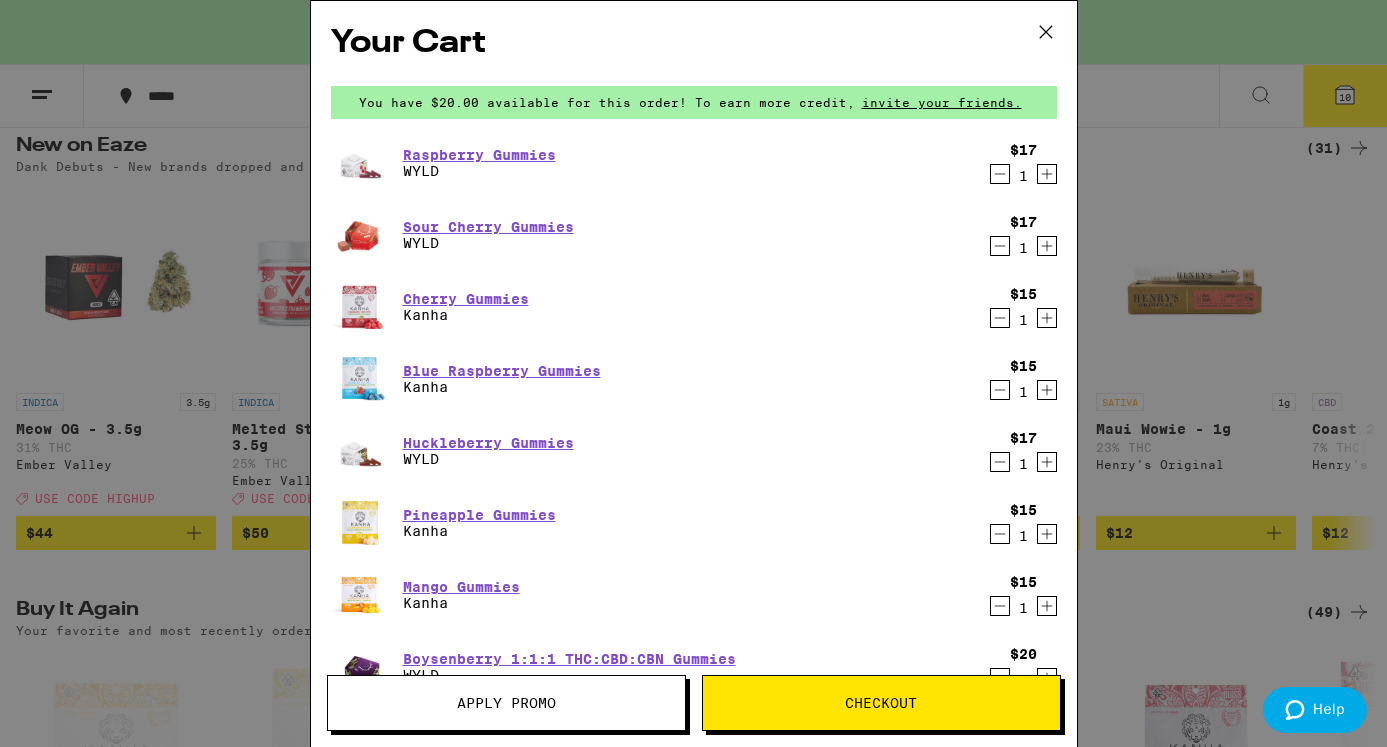 click 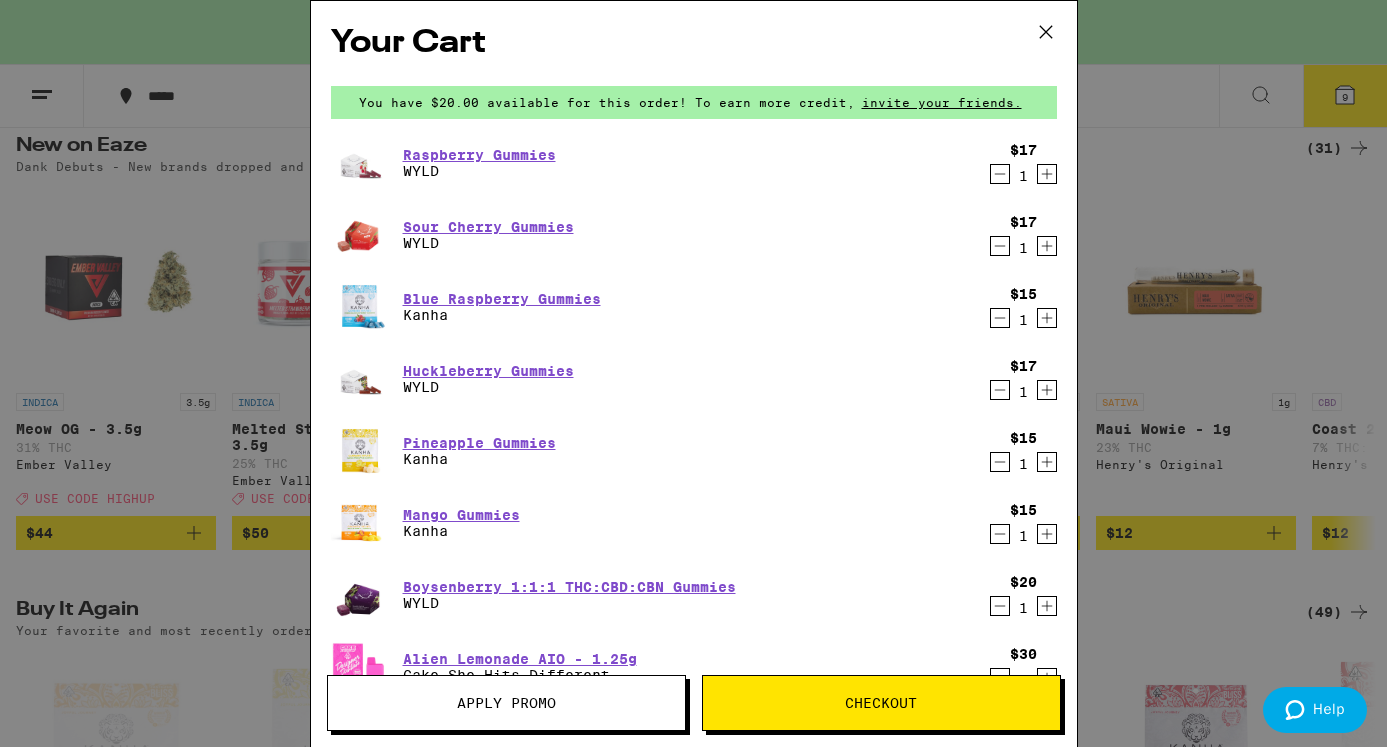 click 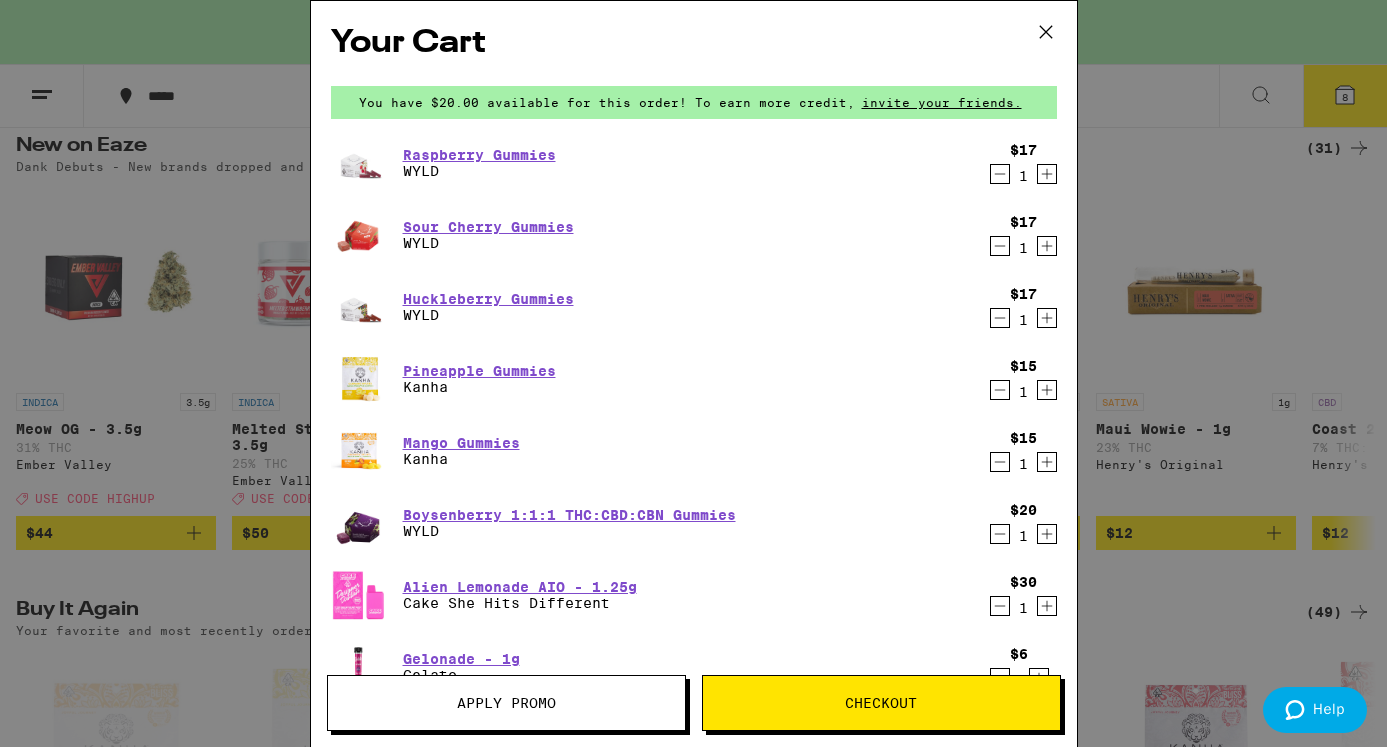 click 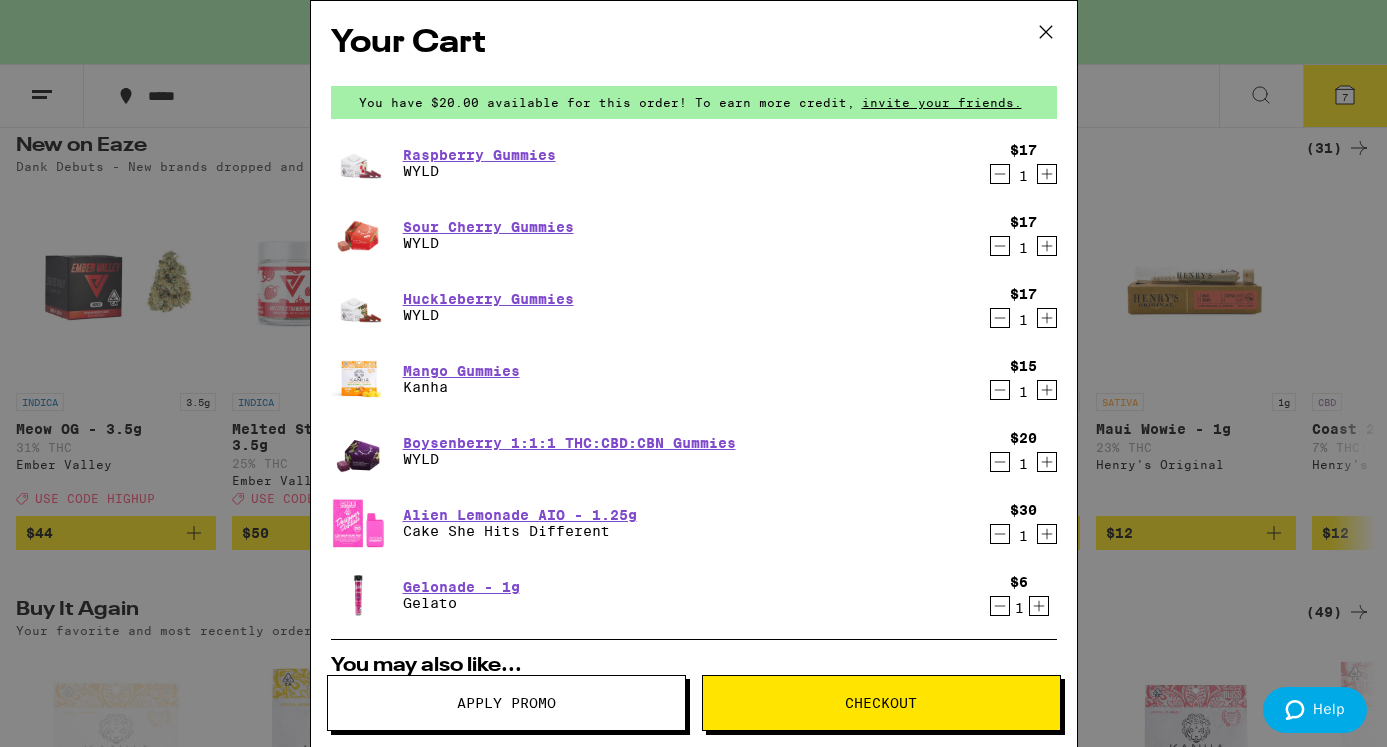 click 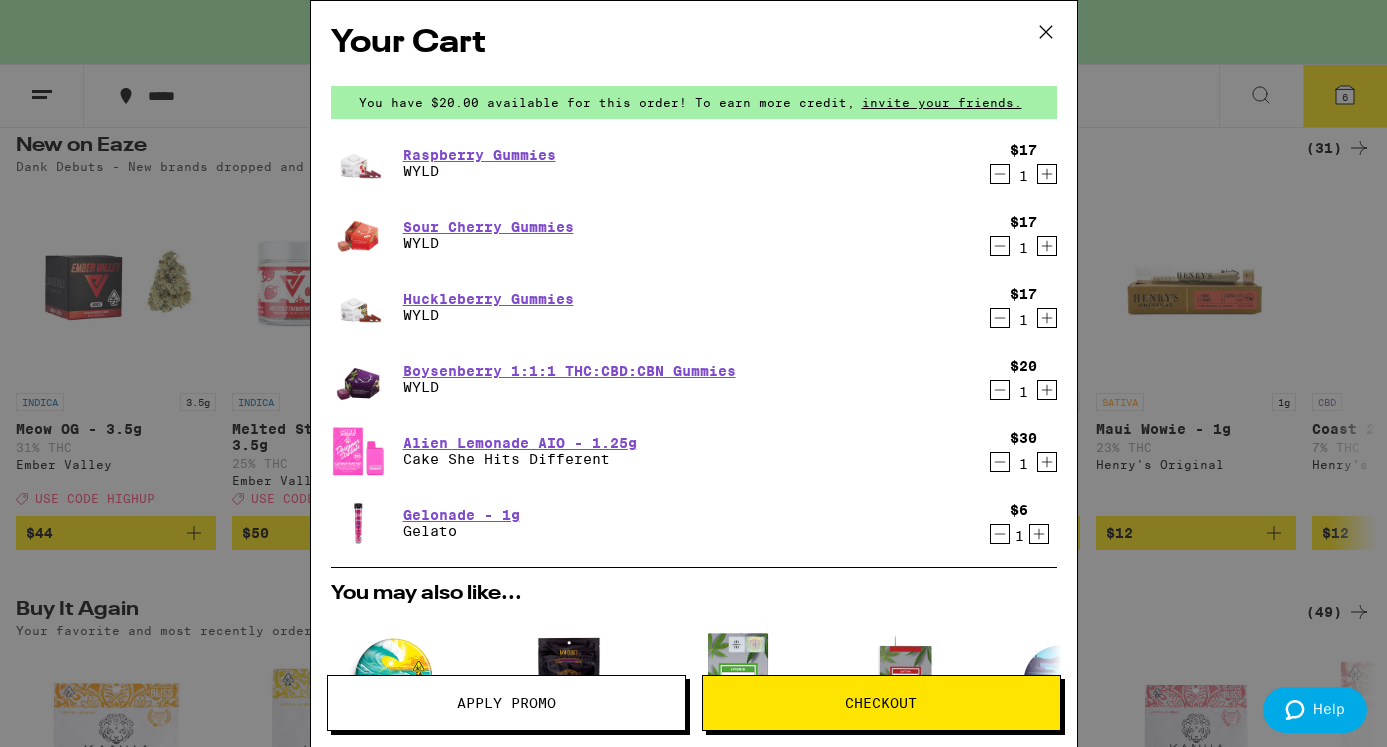 click 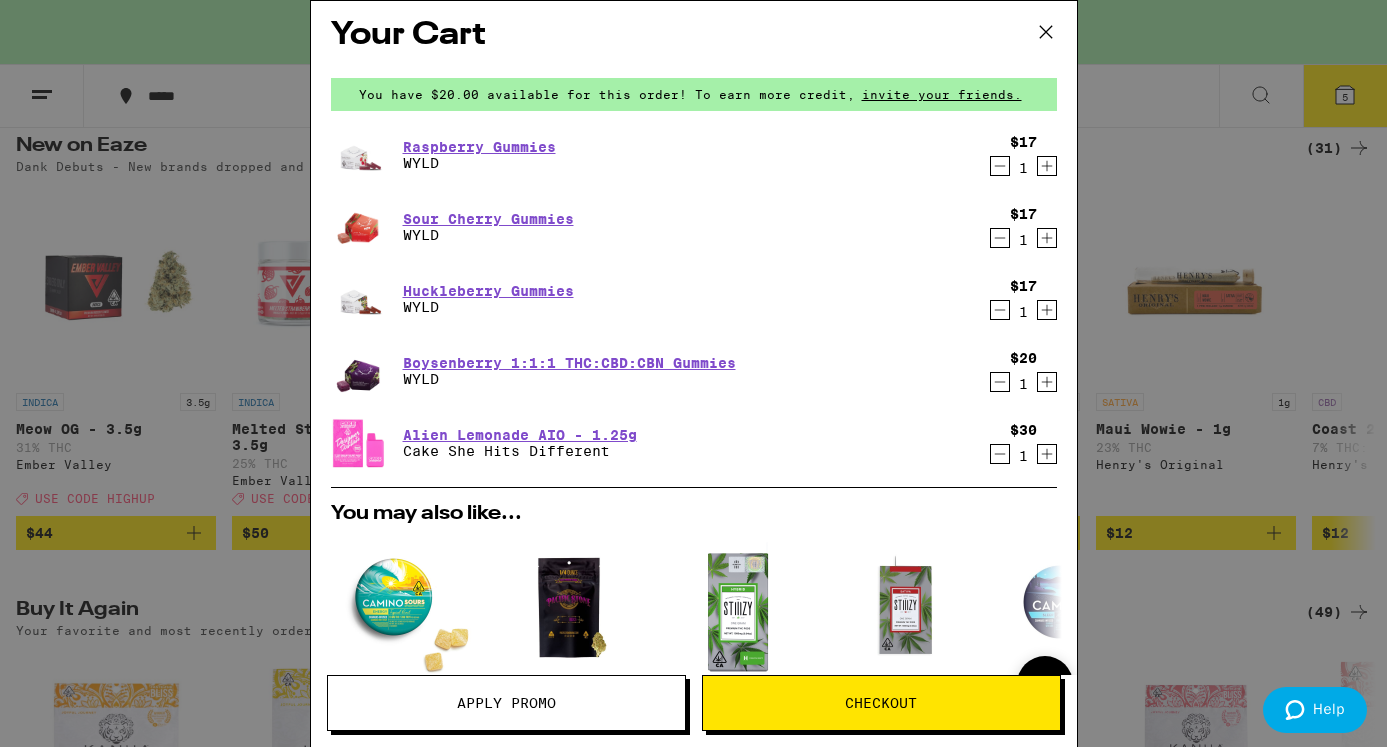 scroll, scrollTop: 0, scrollLeft: 0, axis: both 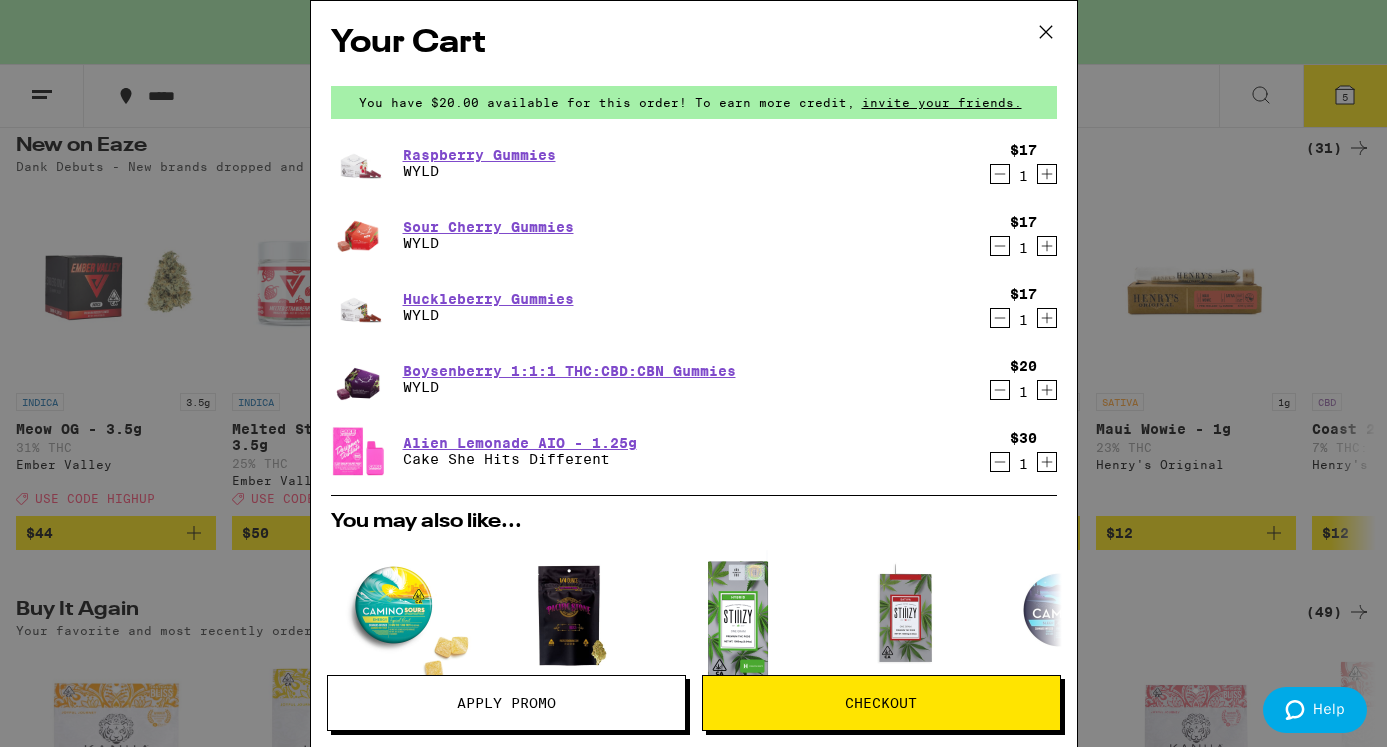 click on "Apply Promo" at bounding box center [506, 703] 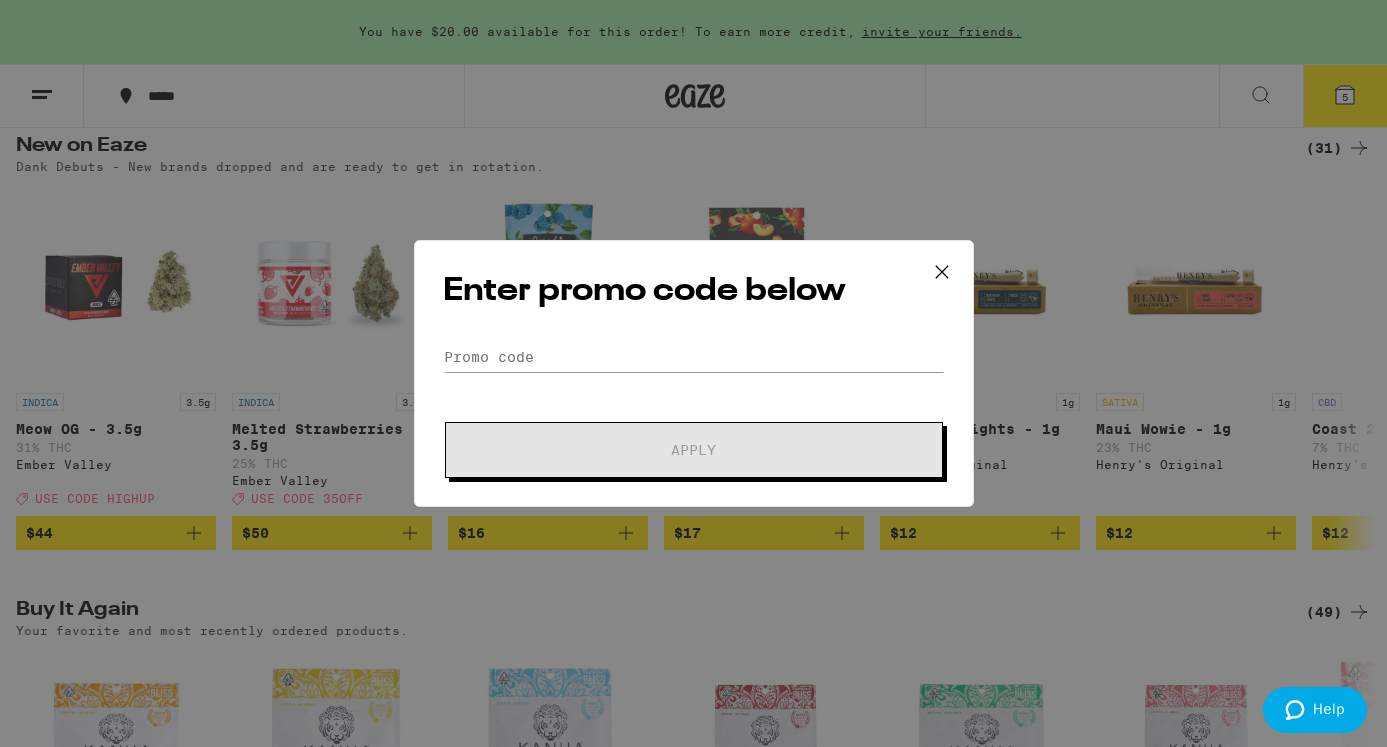 scroll, scrollTop: 0, scrollLeft: 0, axis: both 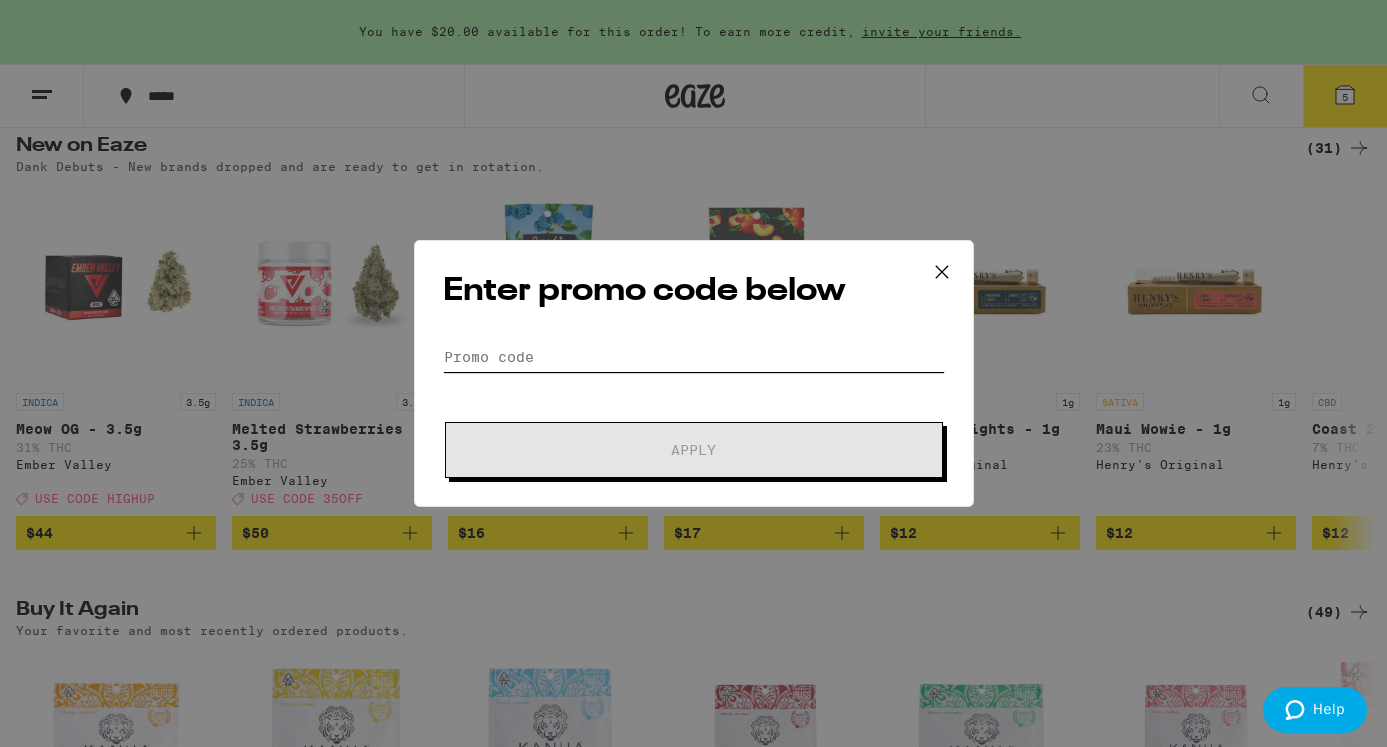 click on "Promo Code" at bounding box center [694, 357] 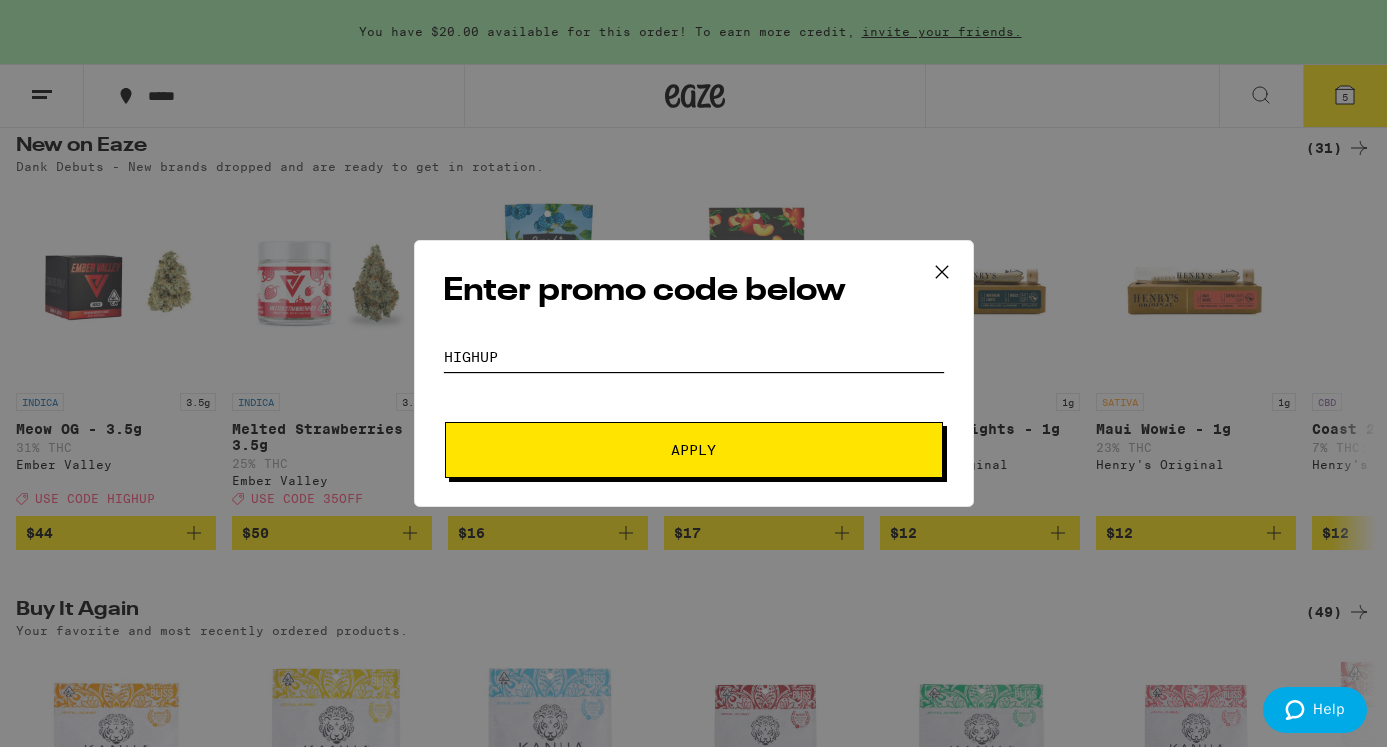 type on "highup" 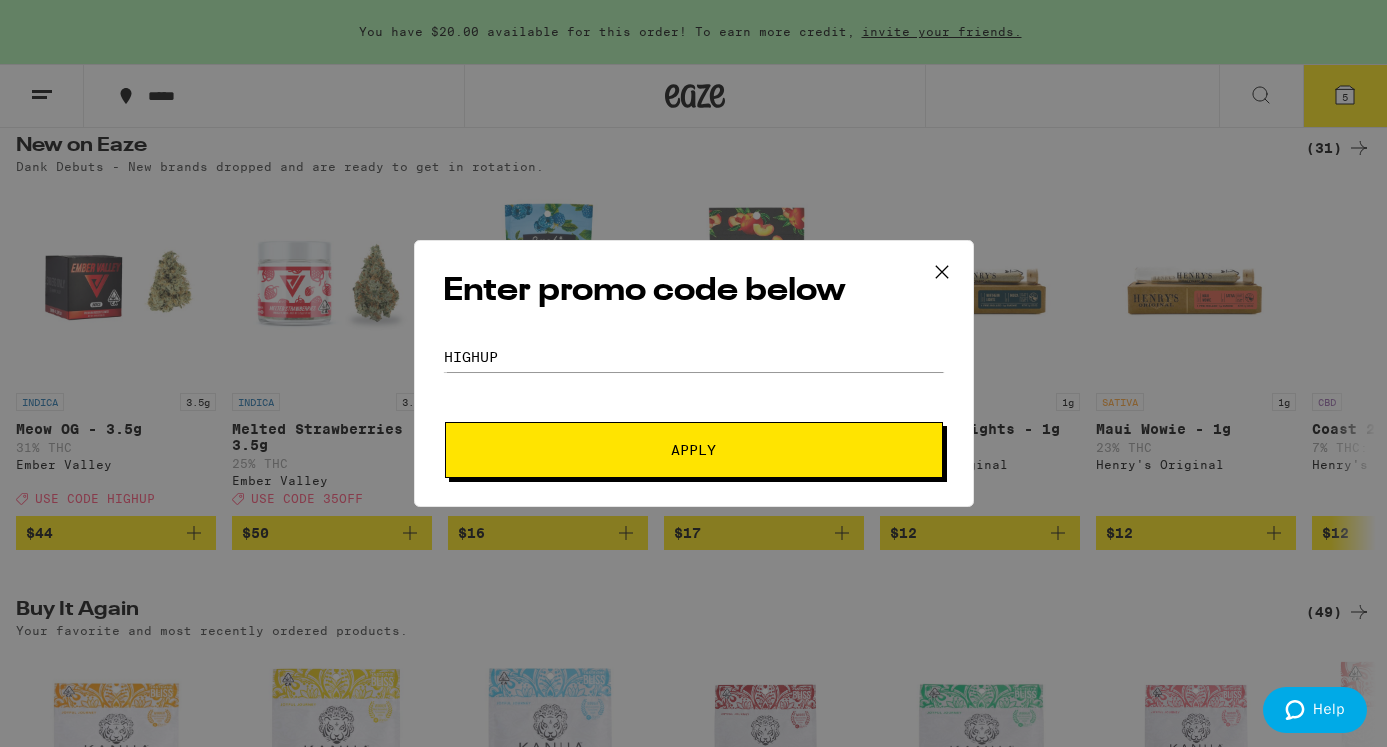 click on "Apply" at bounding box center (694, 450) 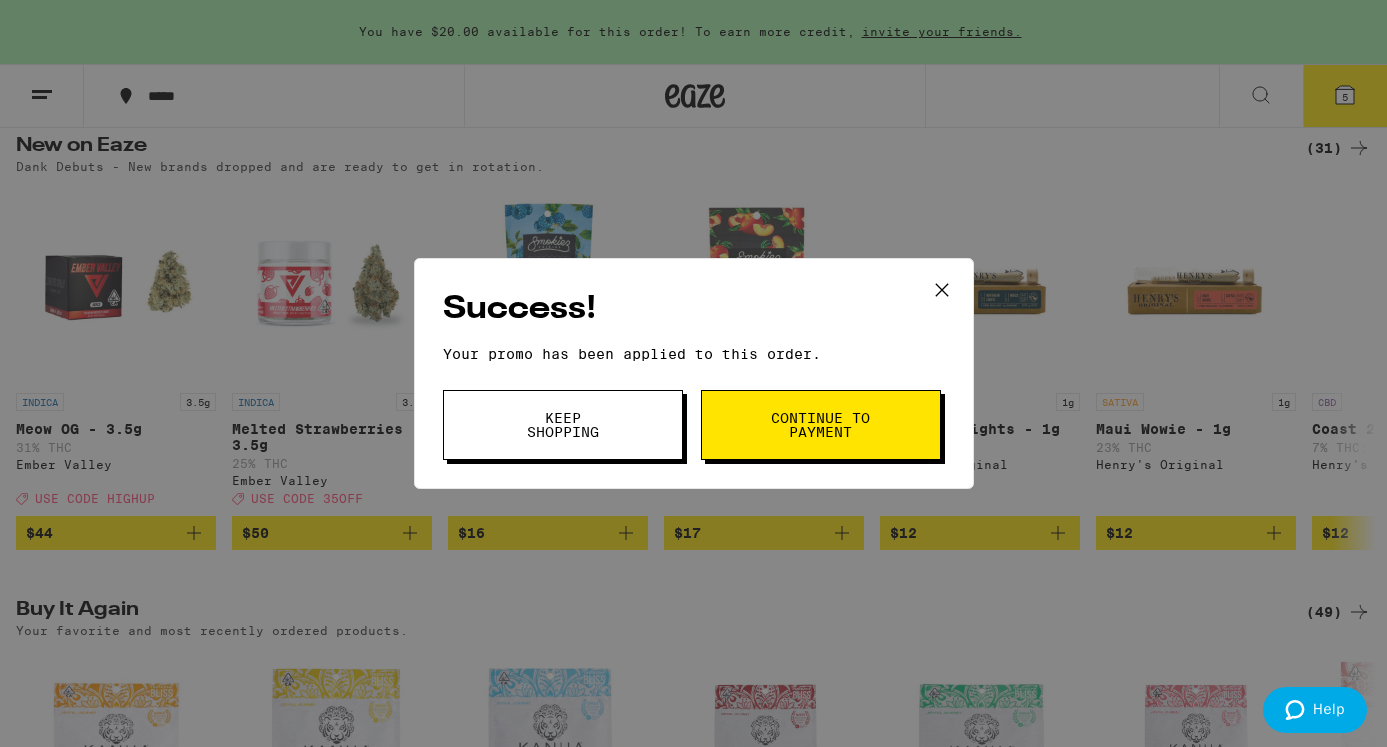 click on "Continue to payment" at bounding box center [821, 425] 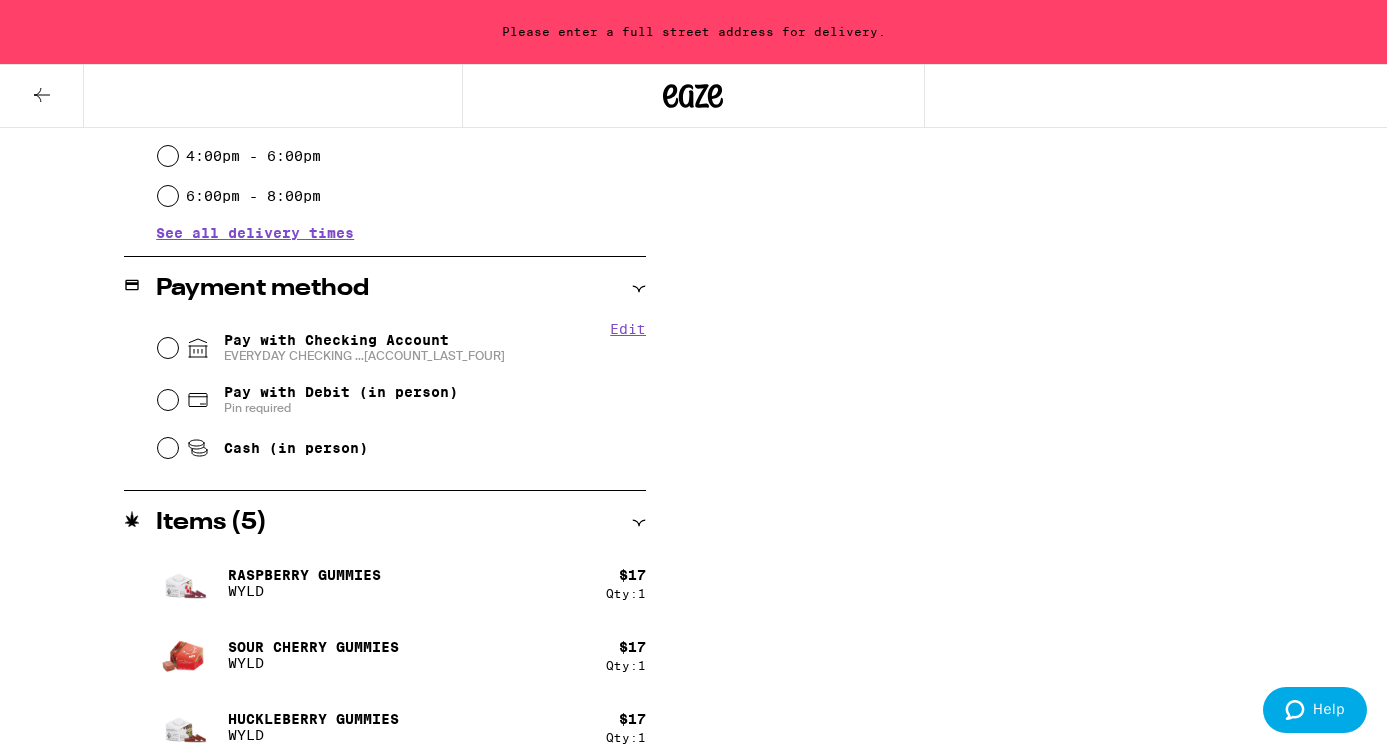 scroll, scrollTop: 705, scrollLeft: 0, axis: vertical 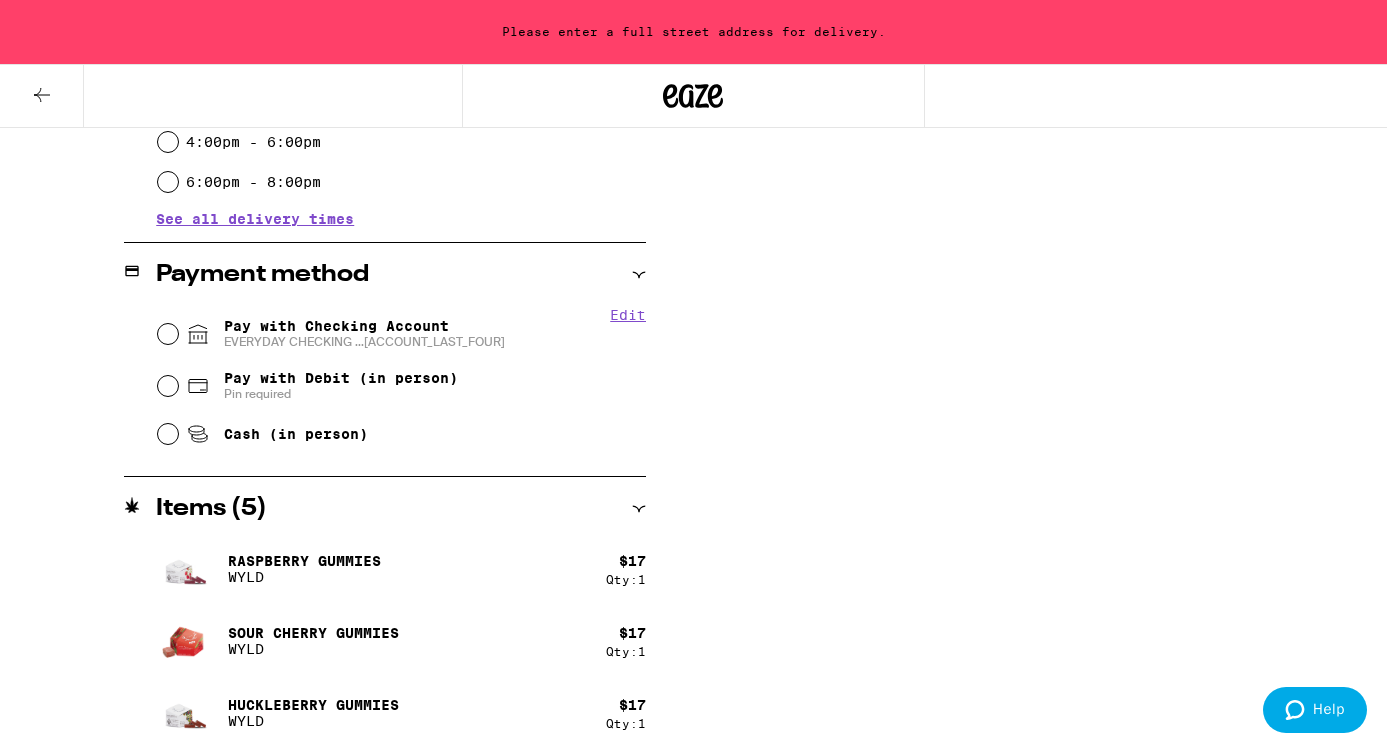 click on "Pay with Checking Account EVERYDAY CHECKING ...8726" at bounding box center (364, 334) 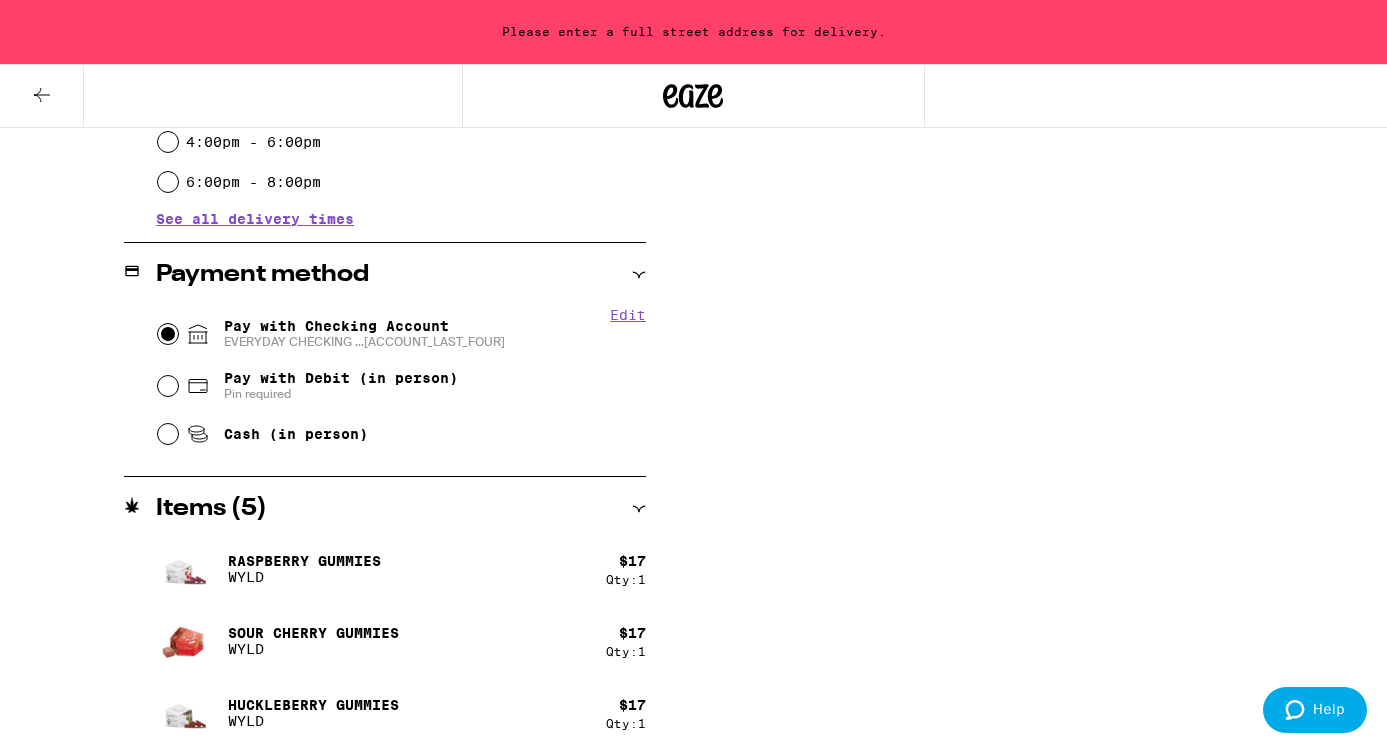 click on "Pay with Checking Account EVERYDAY CHECKING ...8726" at bounding box center (168, 334) 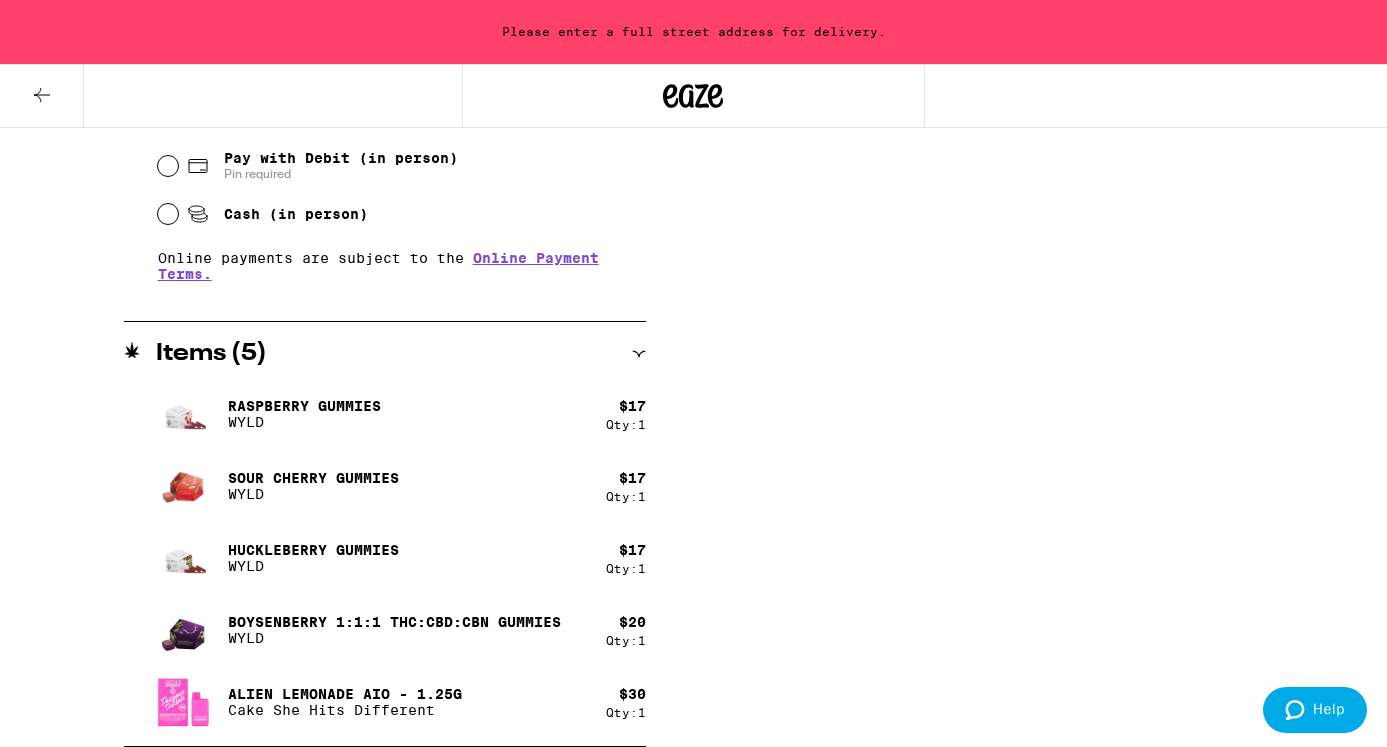 scroll, scrollTop: 0, scrollLeft: 0, axis: both 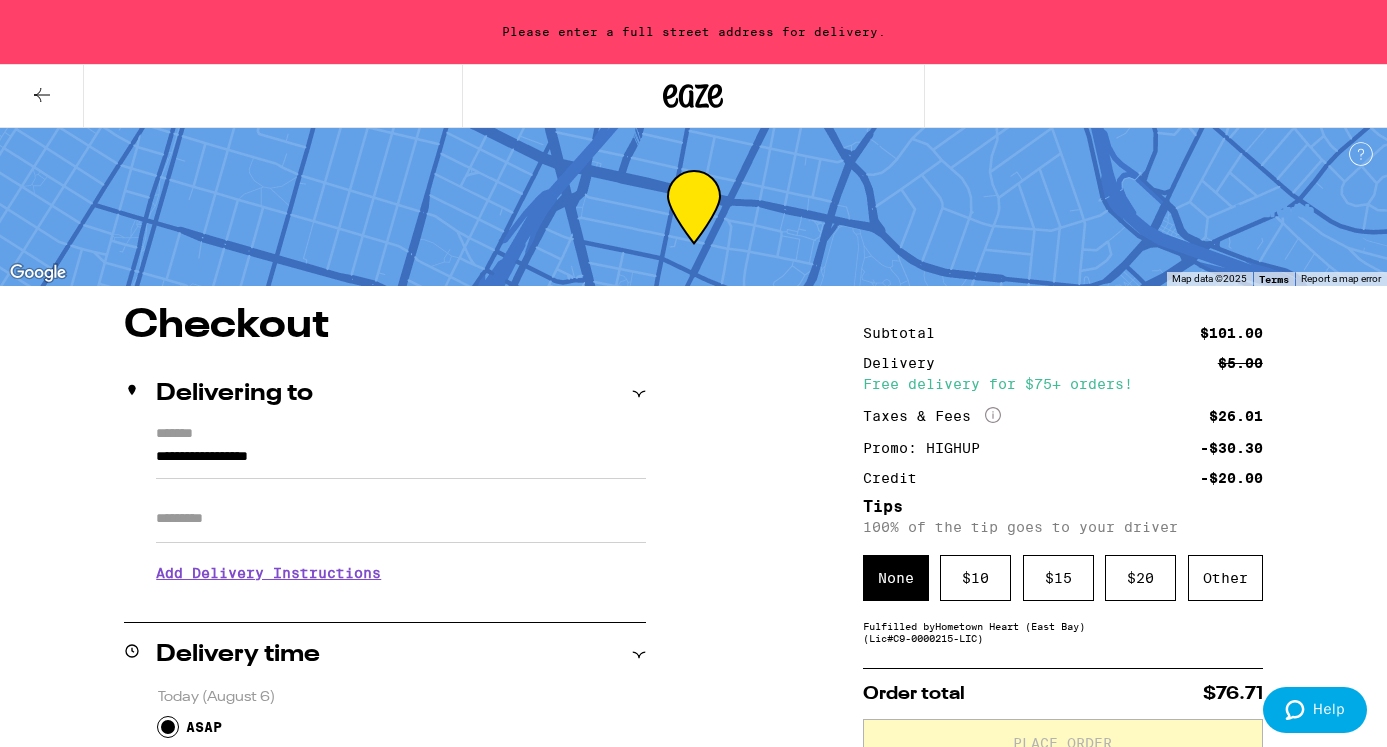 click on "**********" at bounding box center (401, 462) 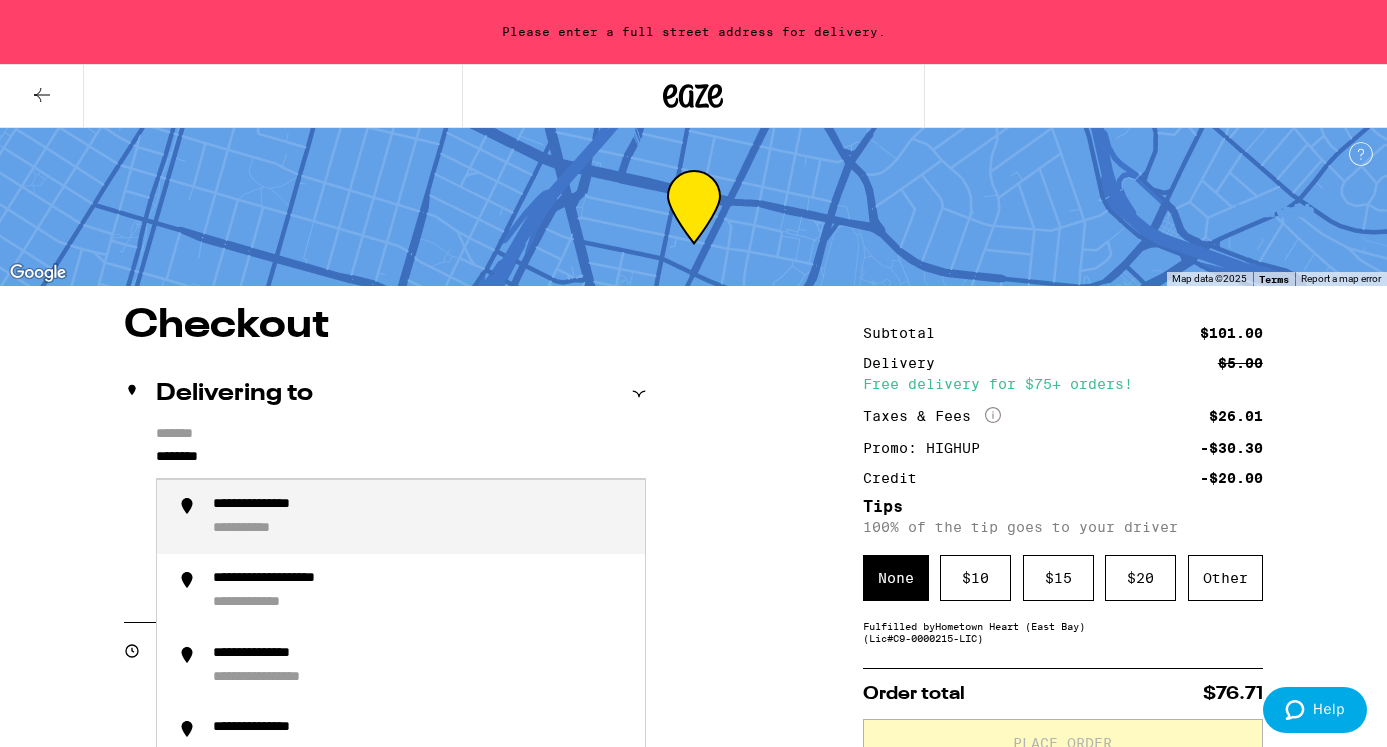 click on "**********" at bounding box center (421, 517) 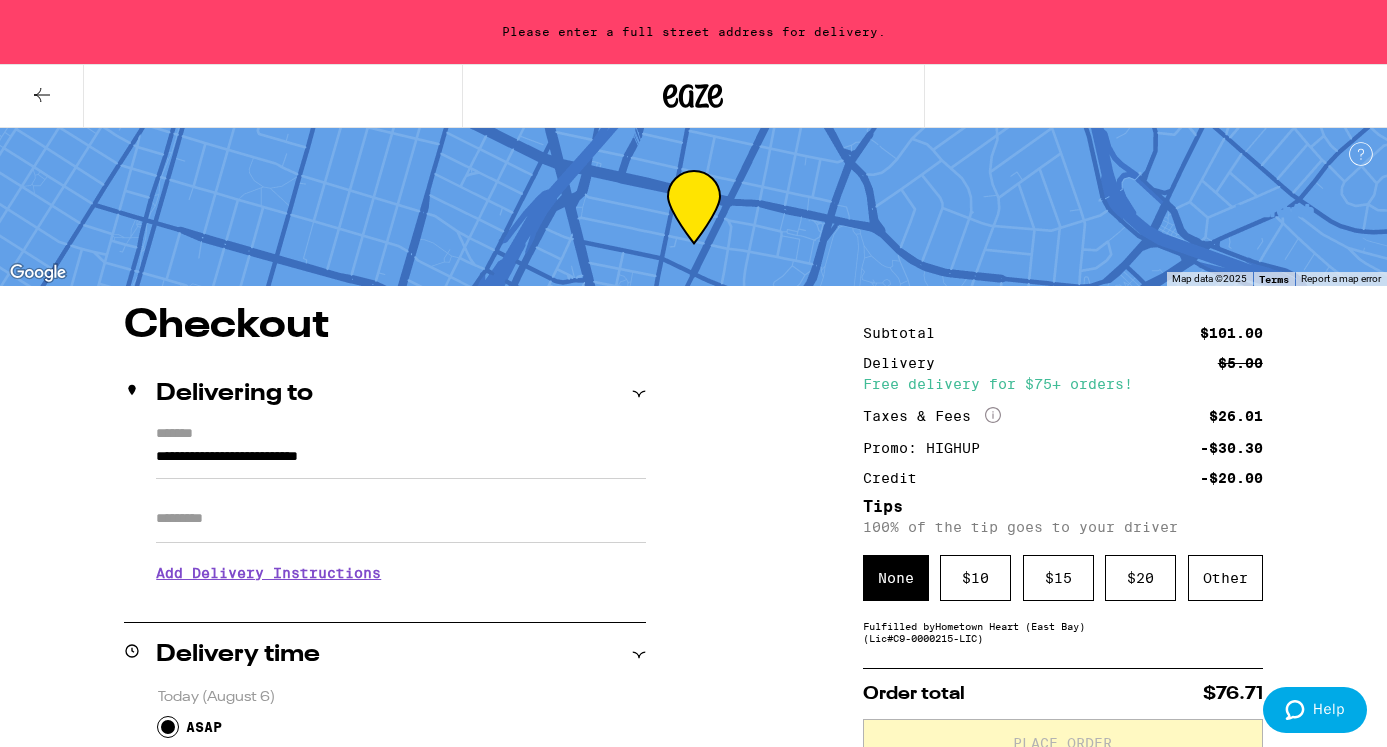type on "**********" 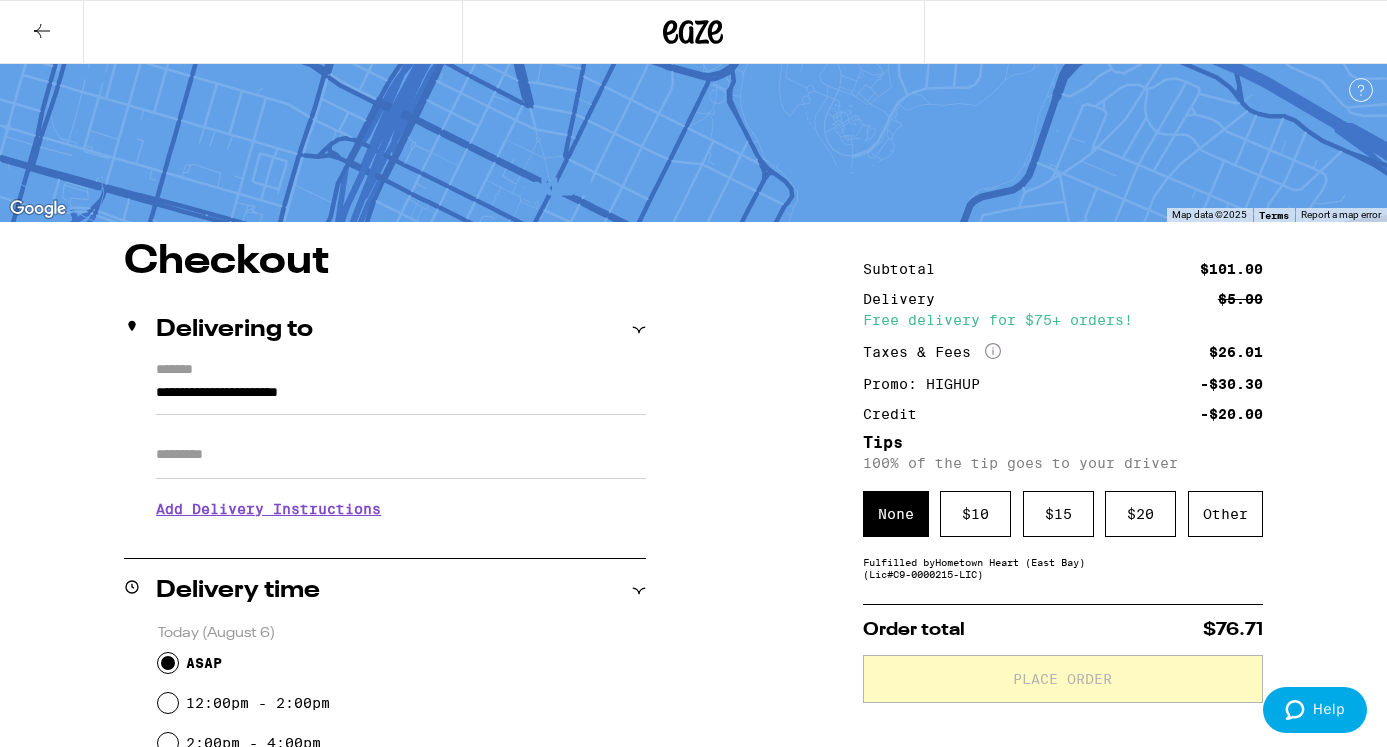 click on "Apt/Suite" at bounding box center [401, 455] 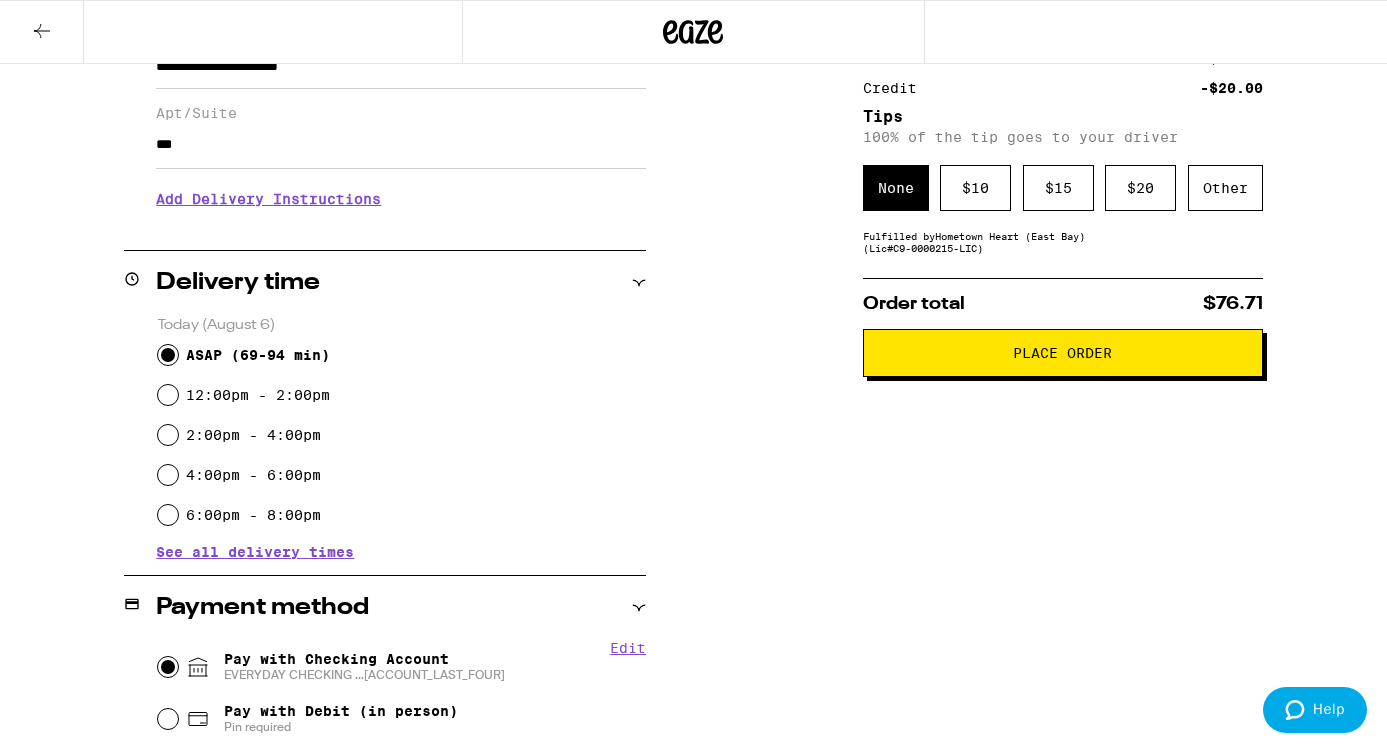 scroll, scrollTop: 319, scrollLeft: 0, axis: vertical 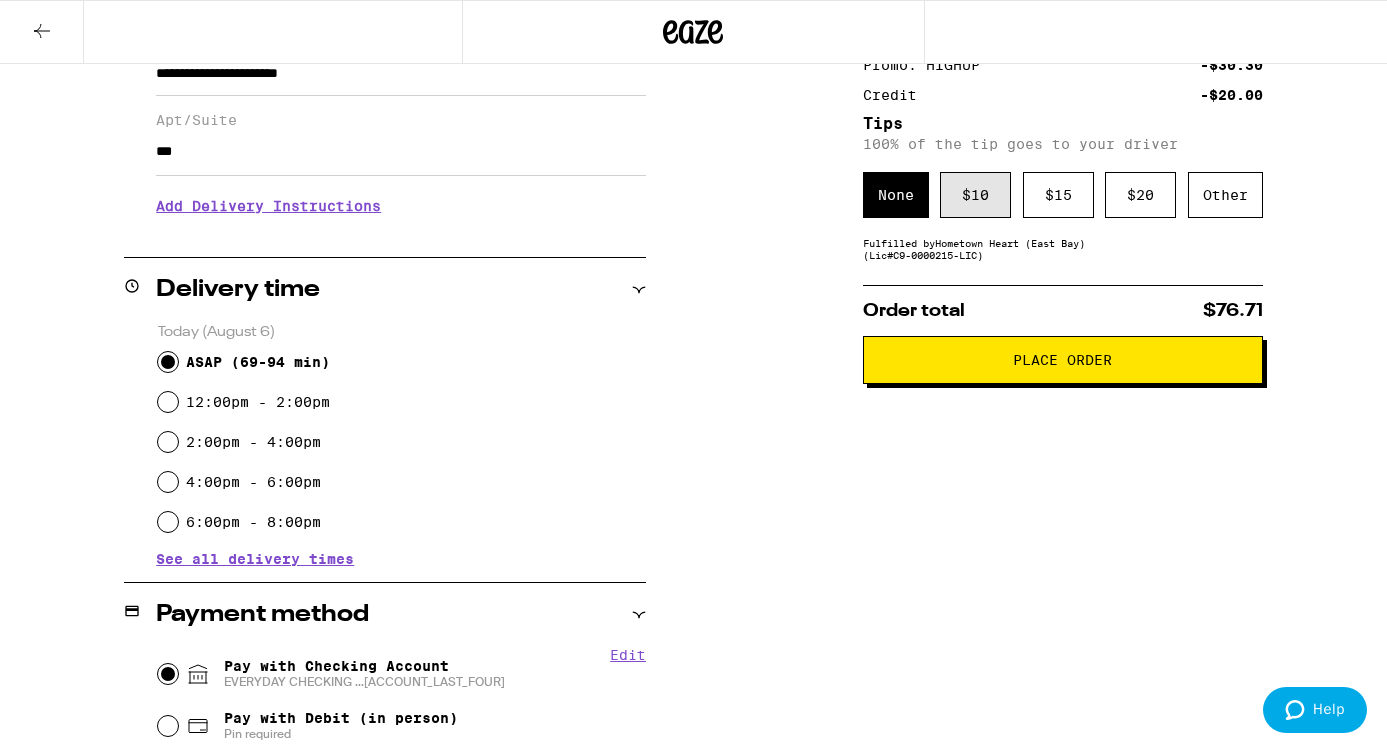 type on "***" 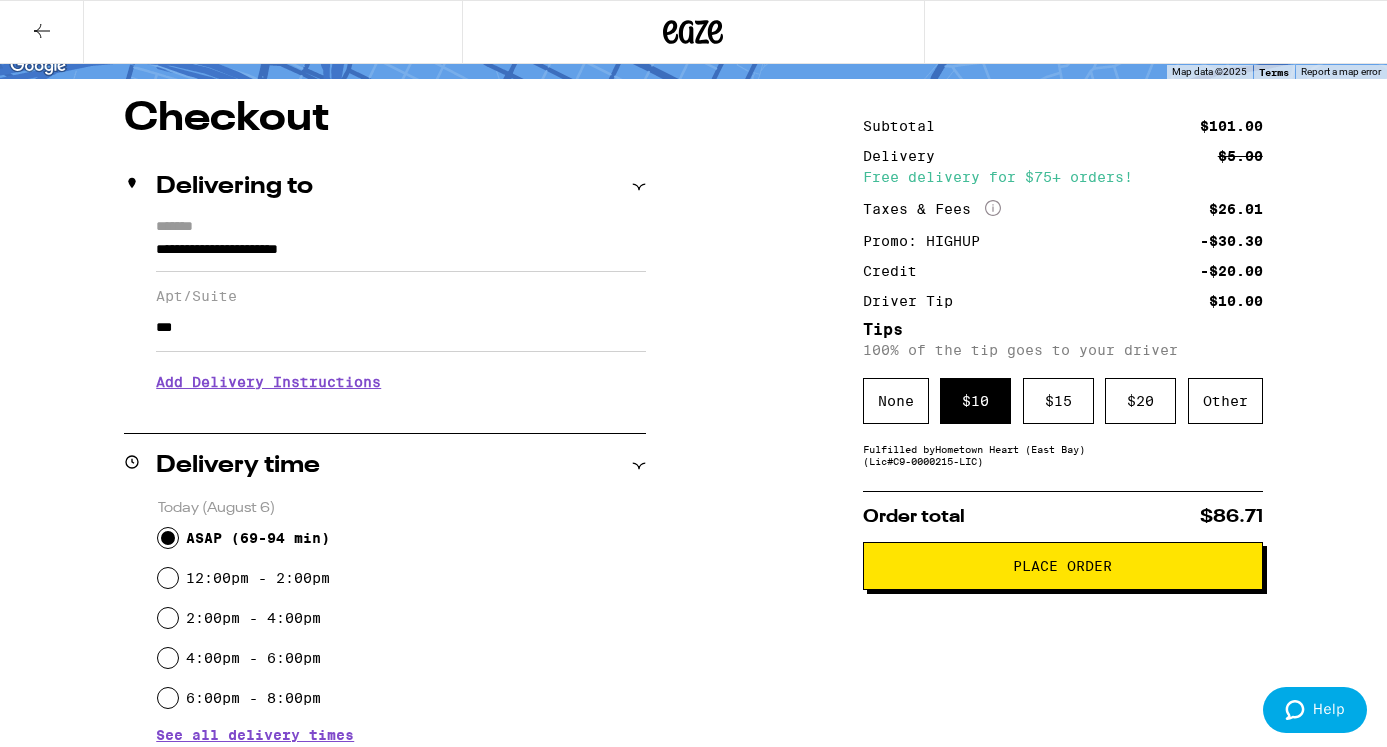 scroll, scrollTop: 127, scrollLeft: 0, axis: vertical 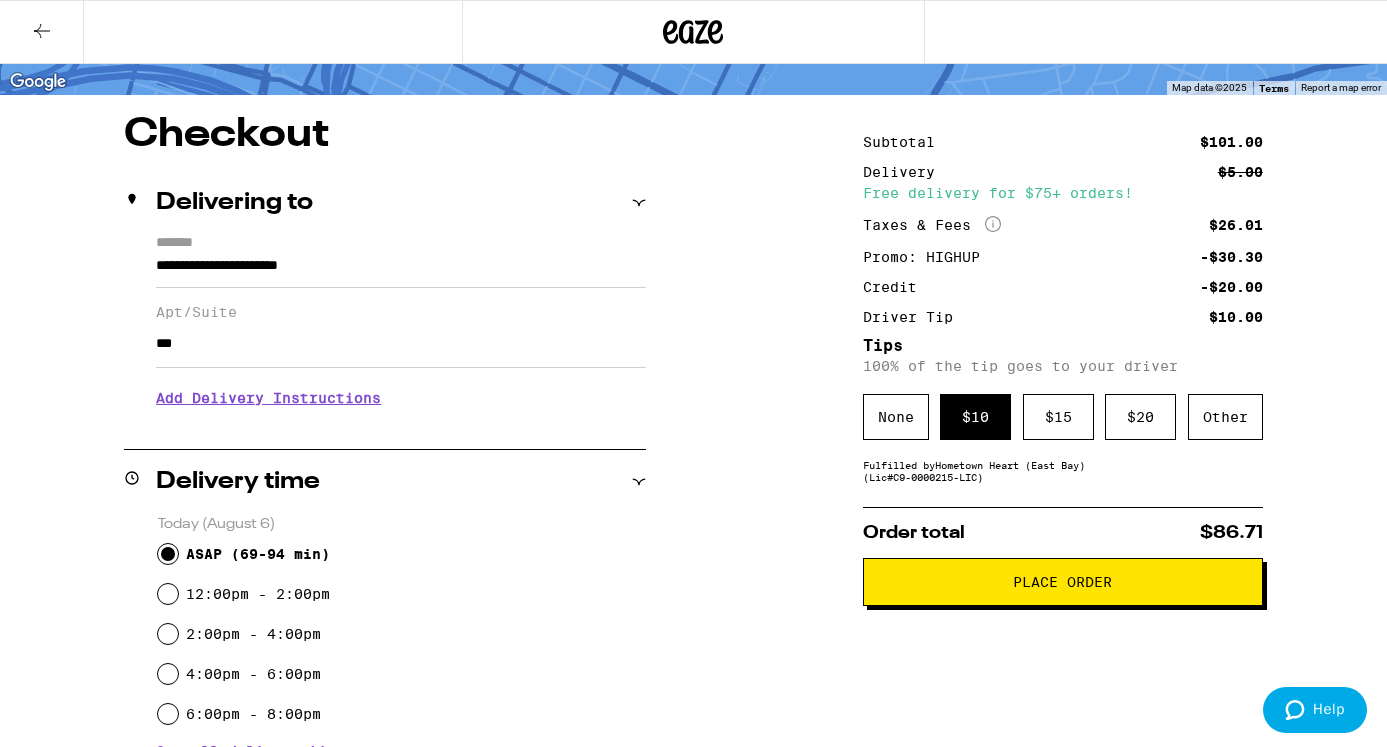 click on "Place Order" at bounding box center (1063, 582) 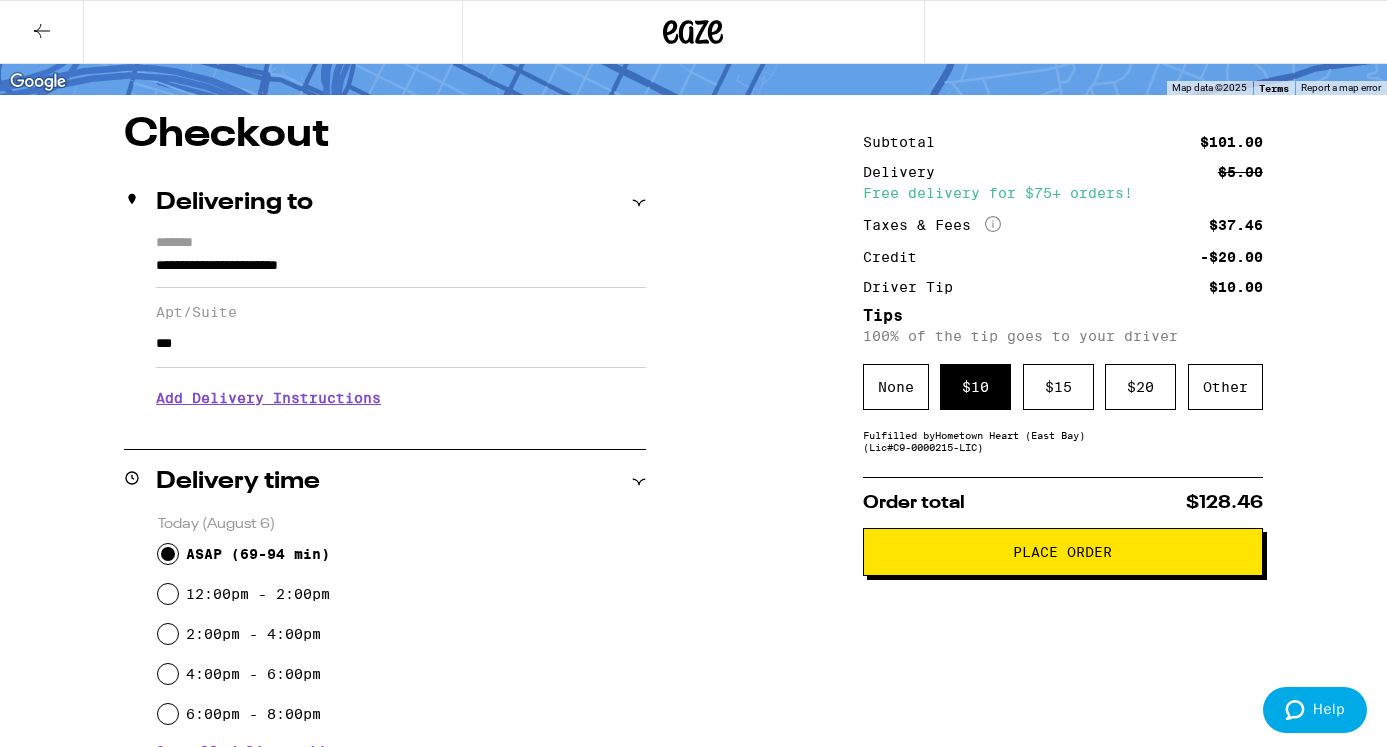 scroll, scrollTop: 0, scrollLeft: 0, axis: both 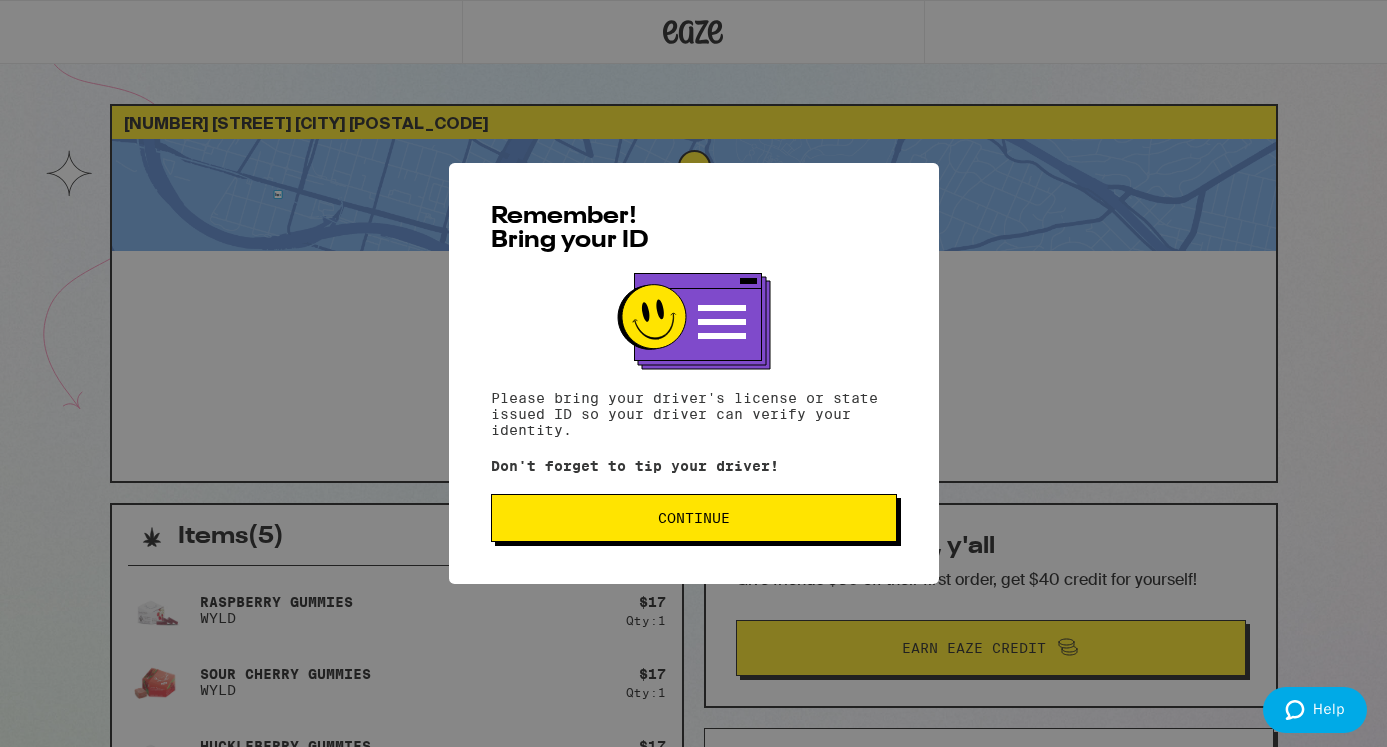 click on "Continue" at bounding box center [694, 518] 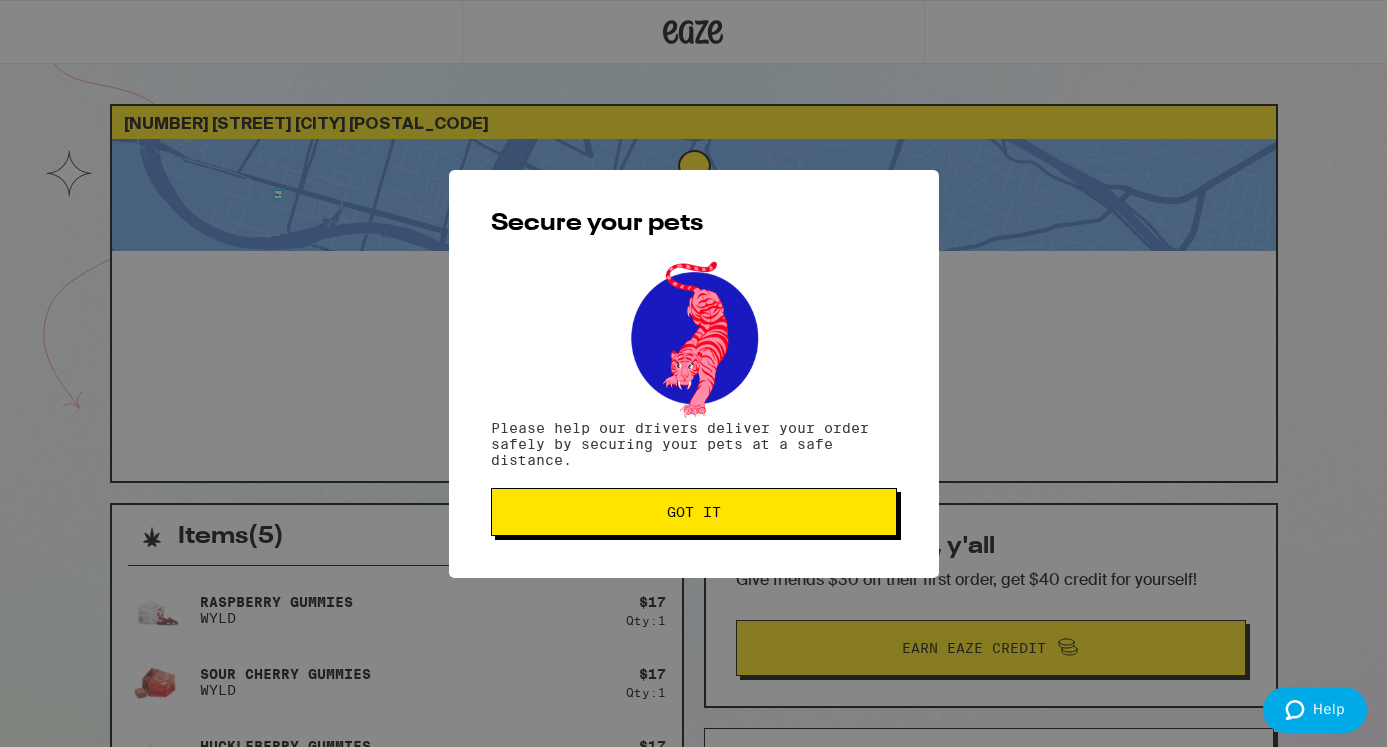 click on "Got it" at bounding box center [694, 512] 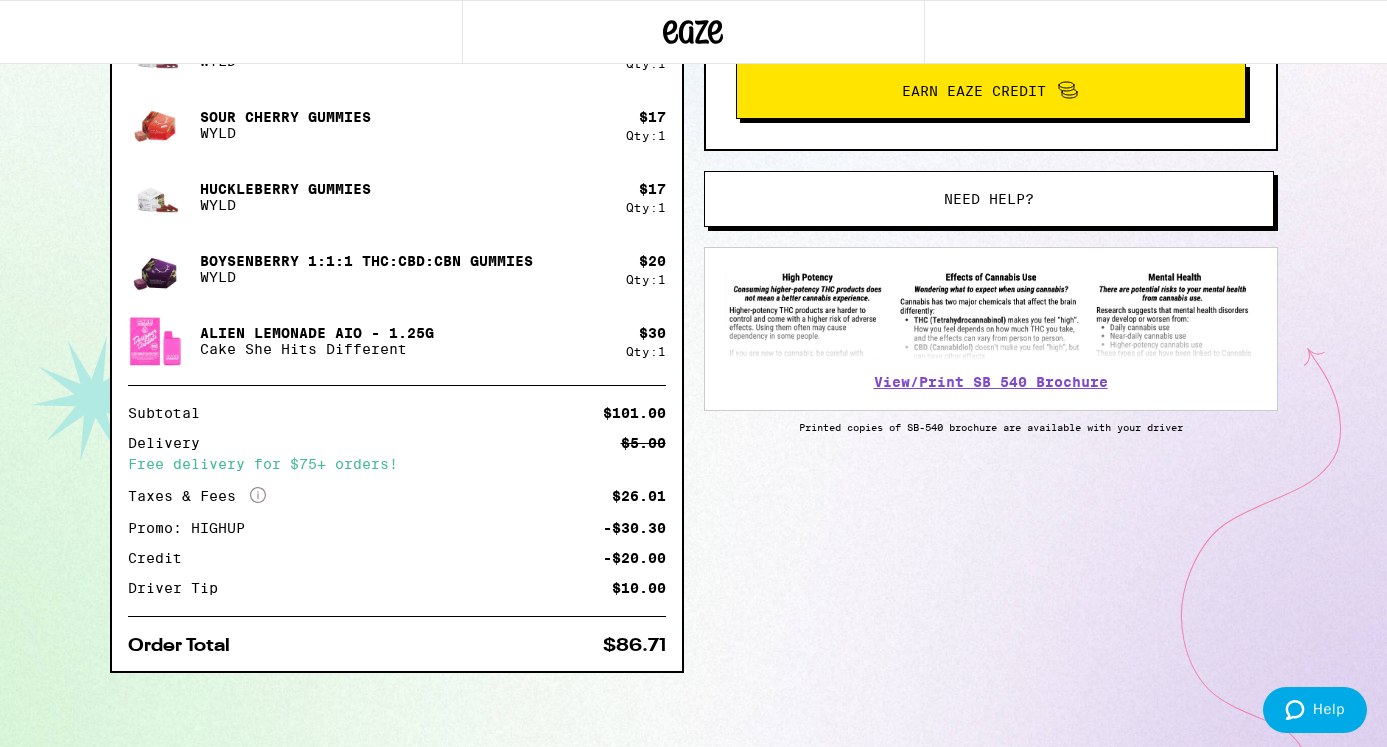 scroll, scrollTop: 563, scrollLeft: 0, axis: vertical 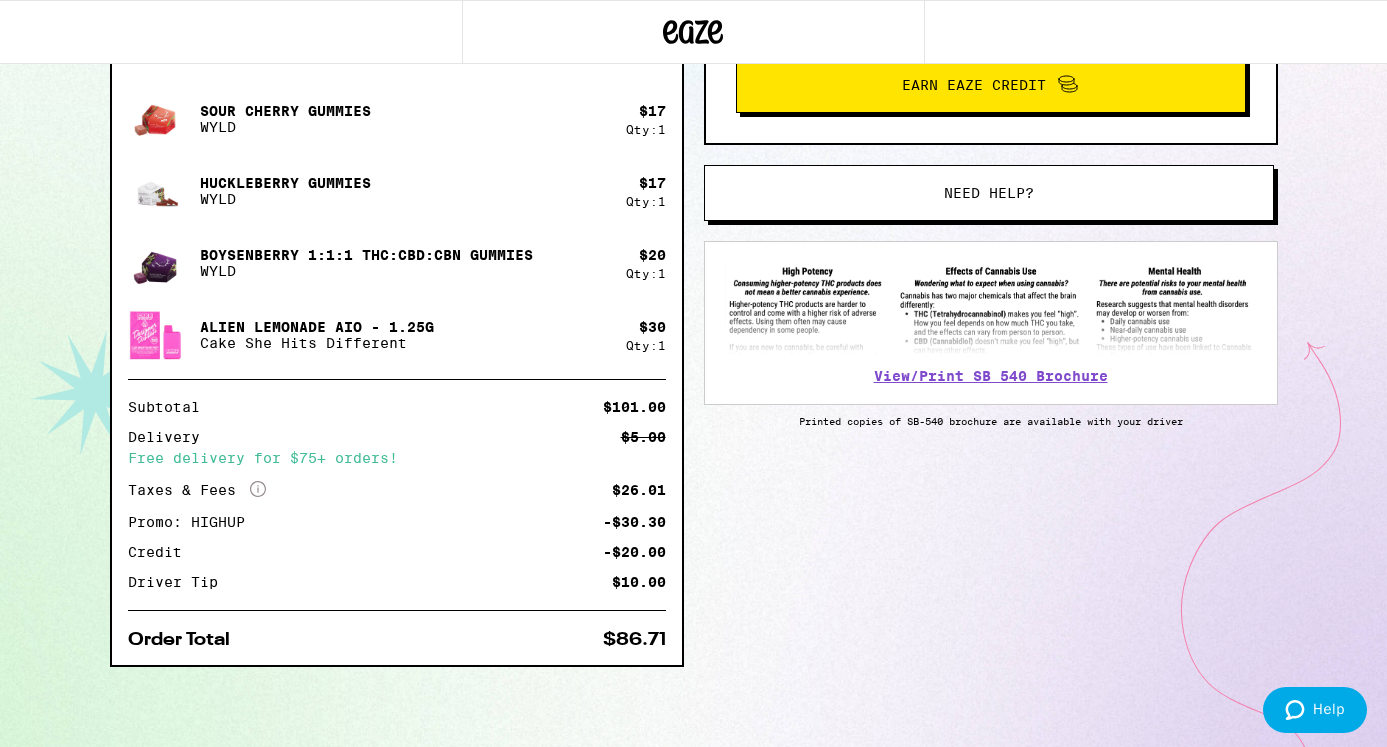 click on "Alien Lemonade AIO - 1.25g" at bounding box center [317, 327] 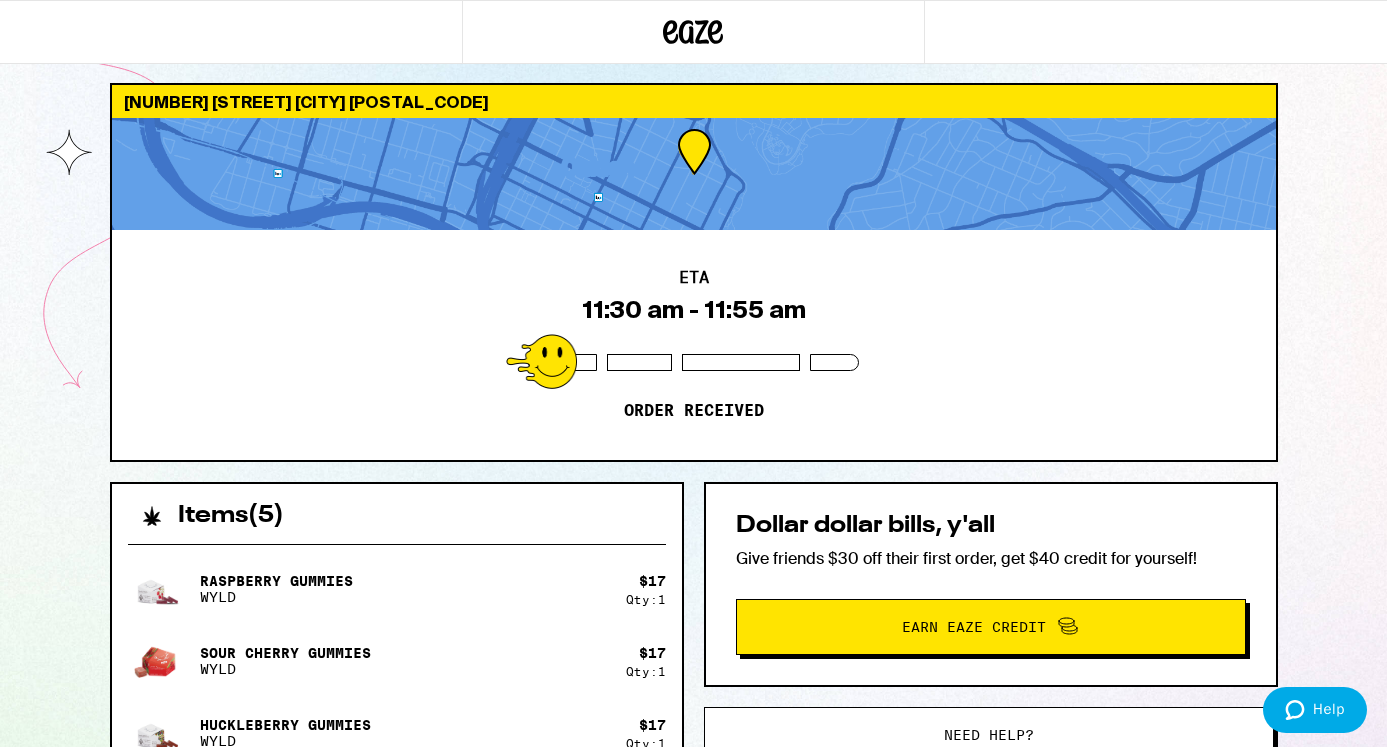 scroll, scrollTop: 24, scrollLeft: 0, axis: vertical 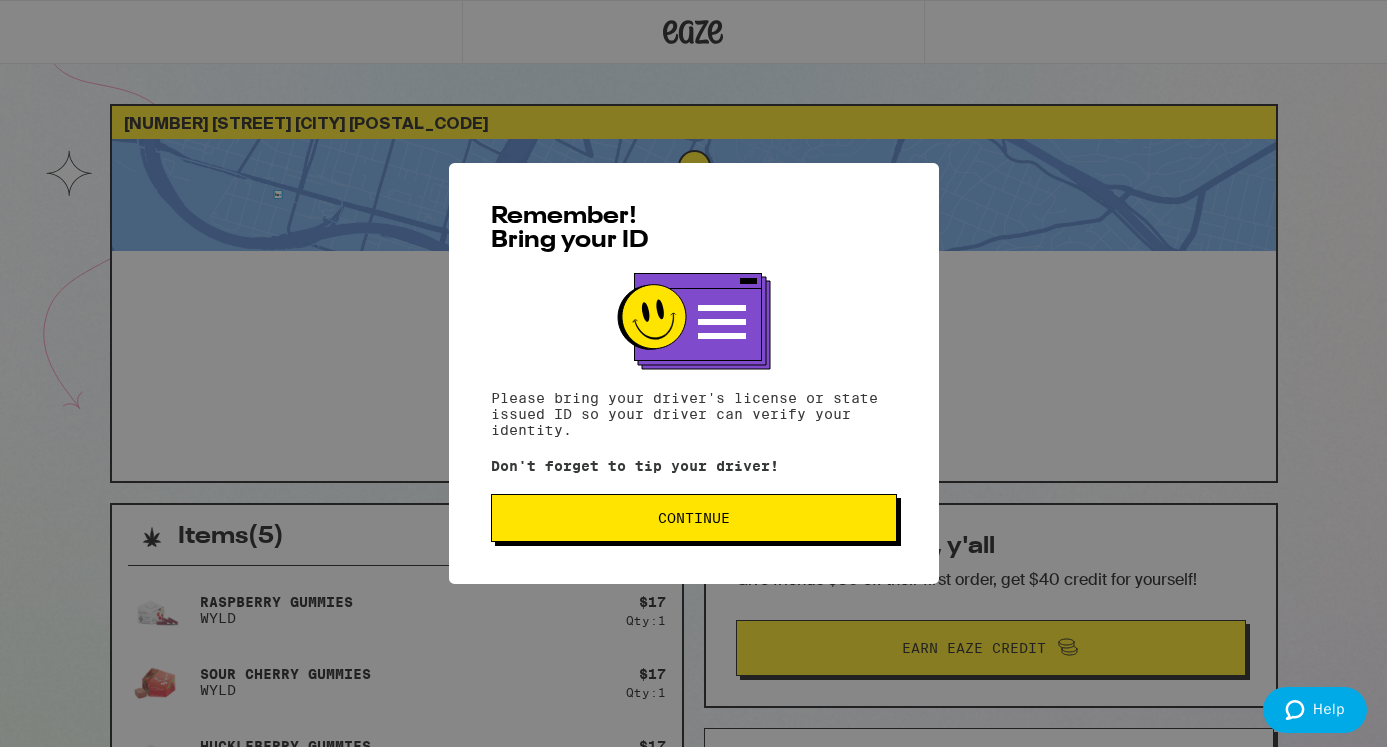 click on "Continue" at bounding box center [694, 518] 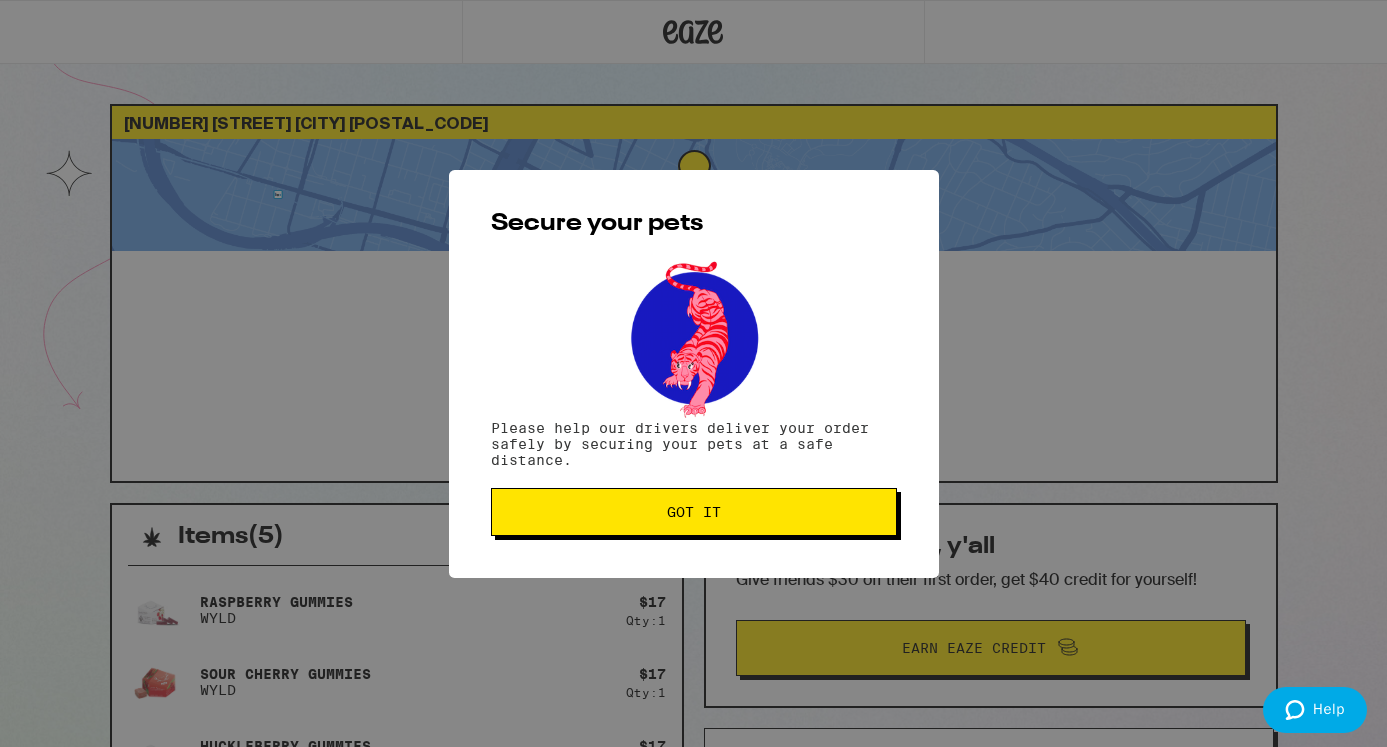 click on "Got it" at bounding box center [694, 512] 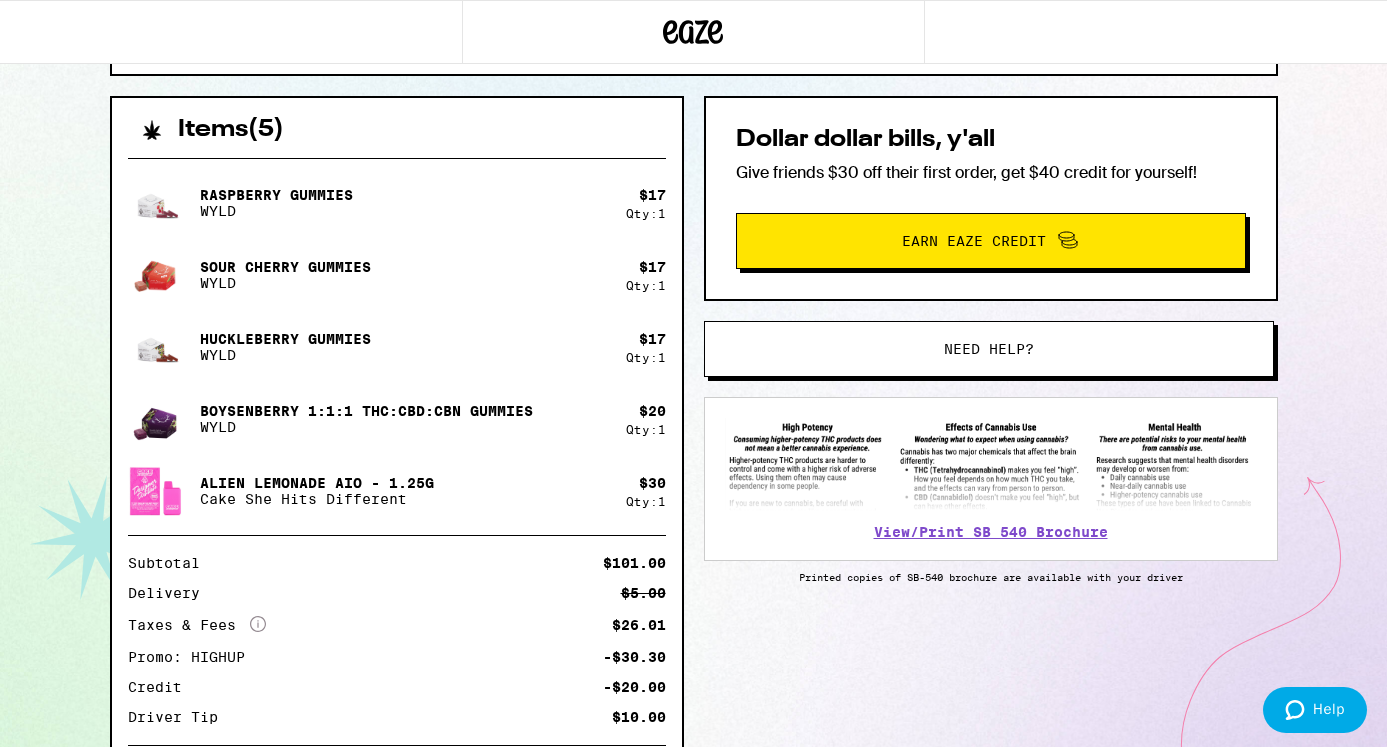 scroll, scrollTop: 542, scrollLeft: 0, axis: vertical 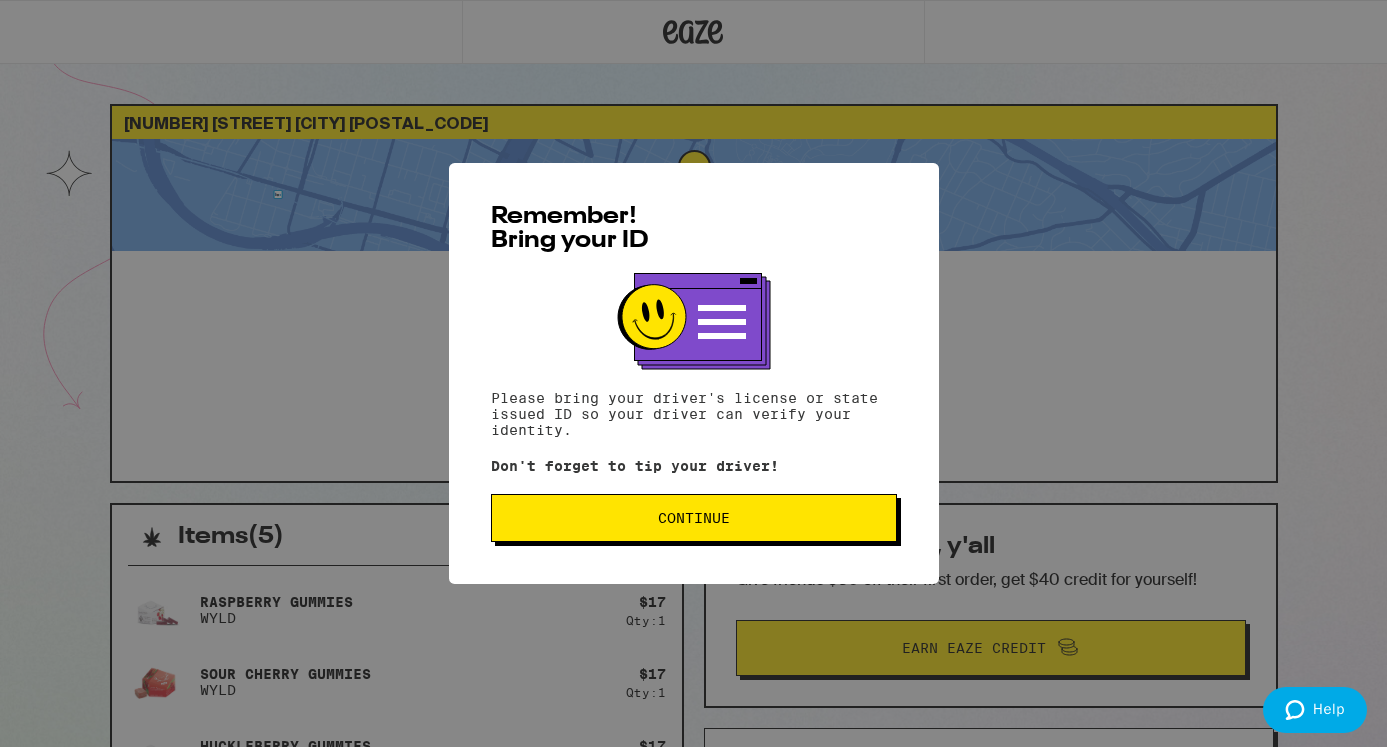 click on "Continue" at bounding box center (694, 518) 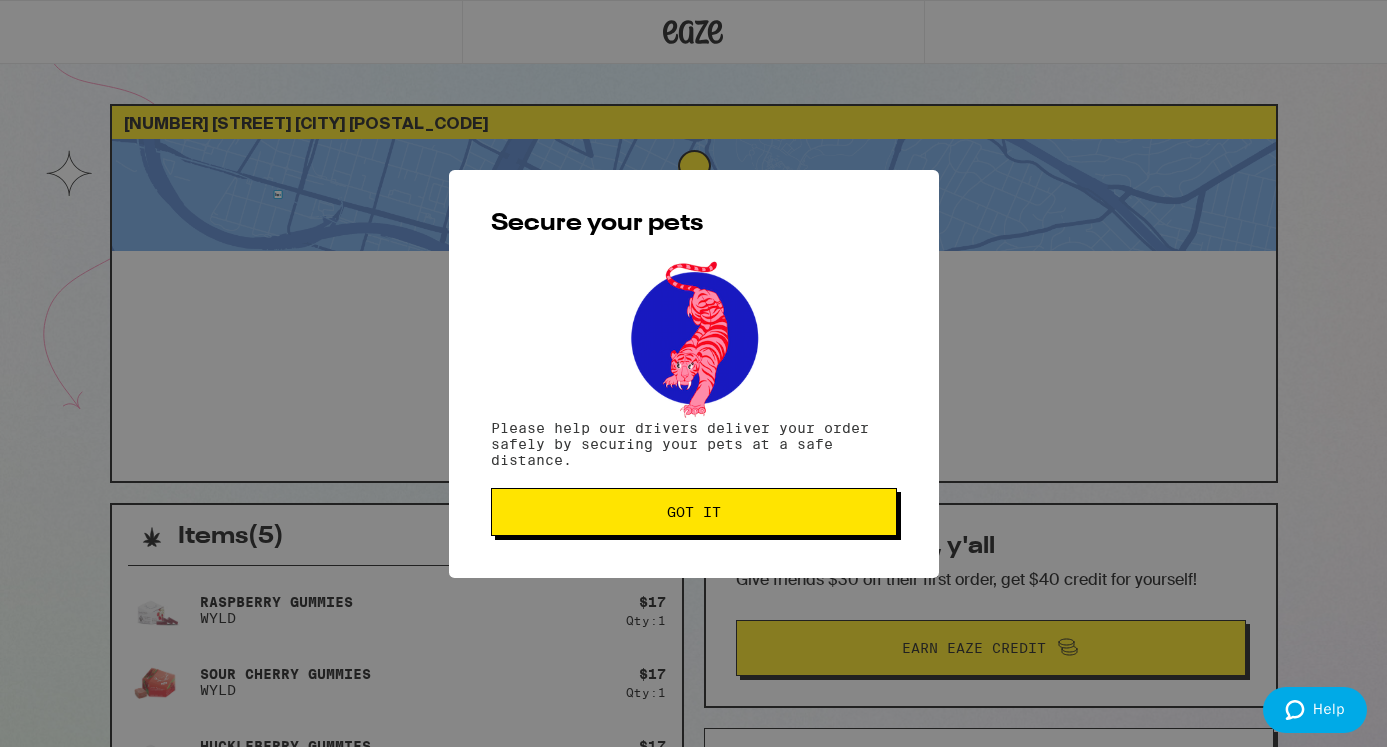 click on "Got it" at bounding box center (694, 512) 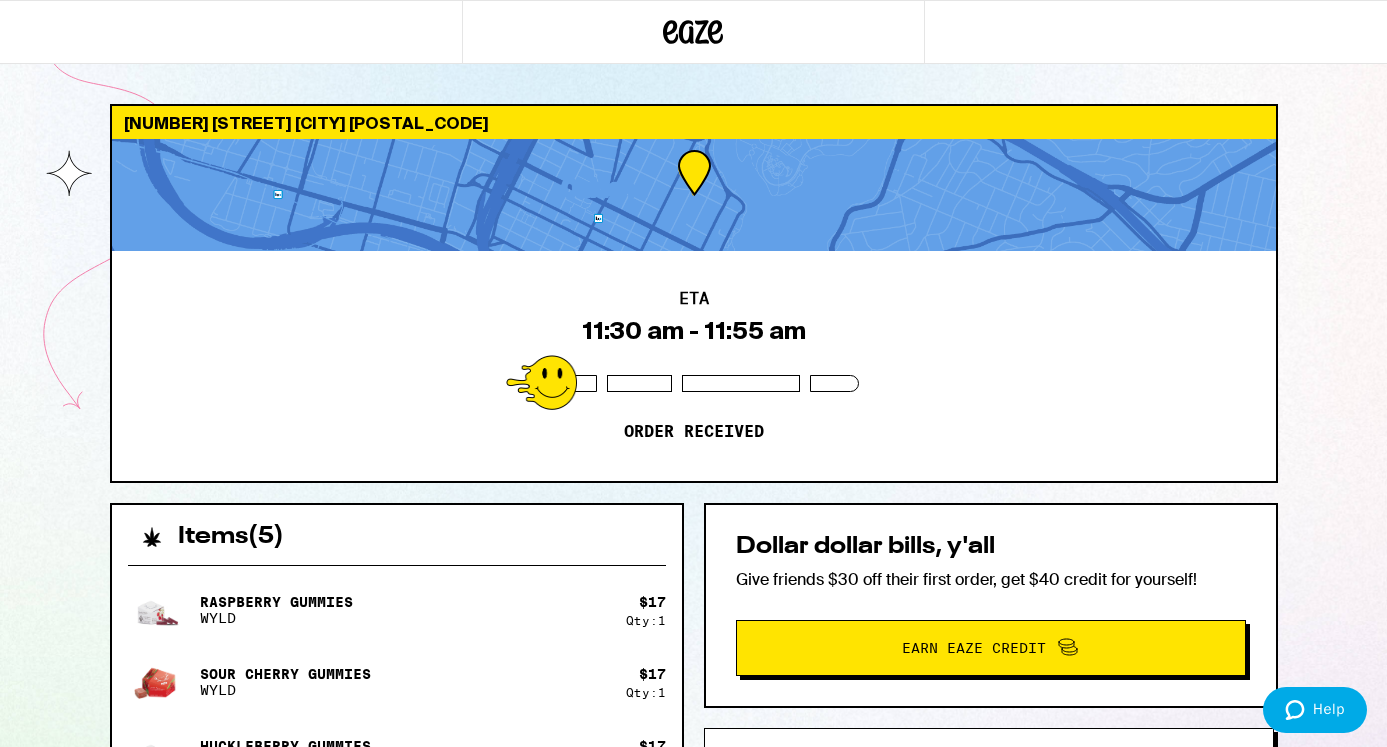 scroll, scrollTop: 0, scrollLeft: 0, axis: both 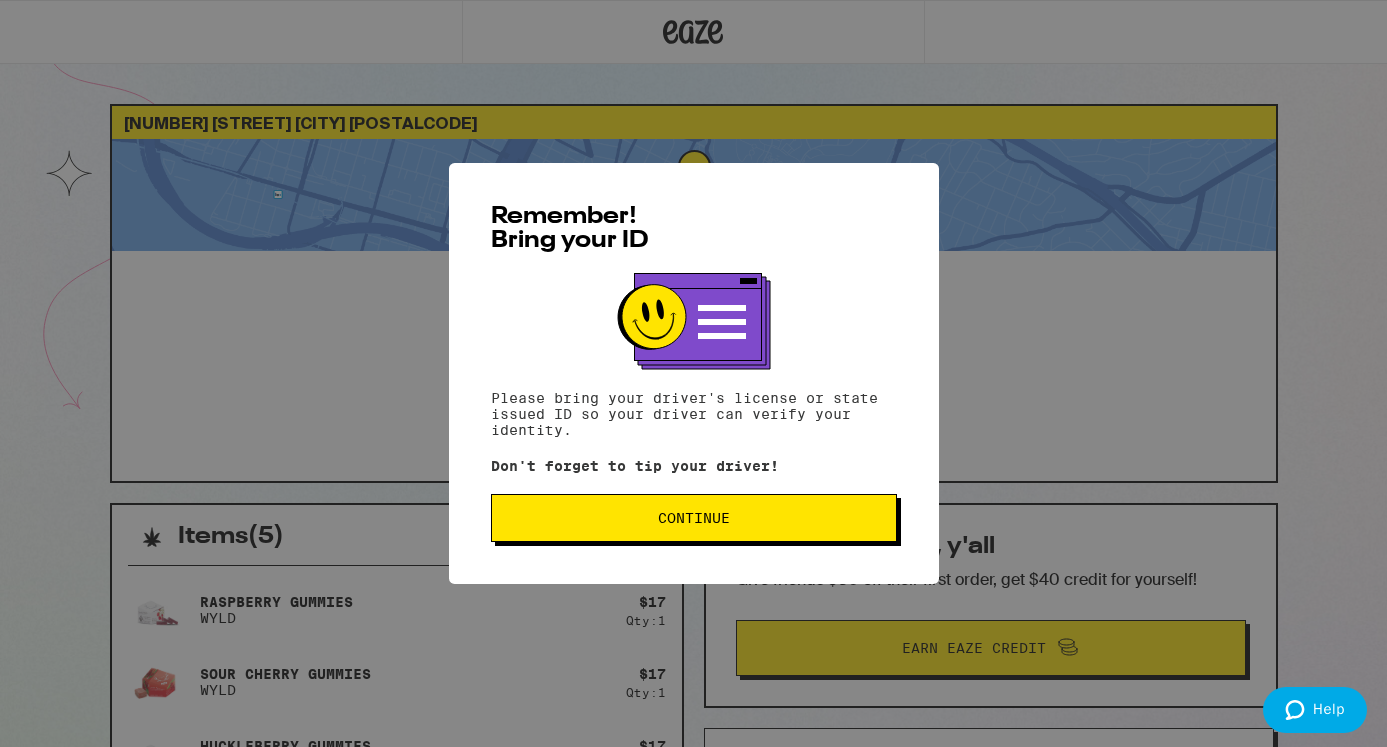 click on "Continue" at bounding box center (694, 518) 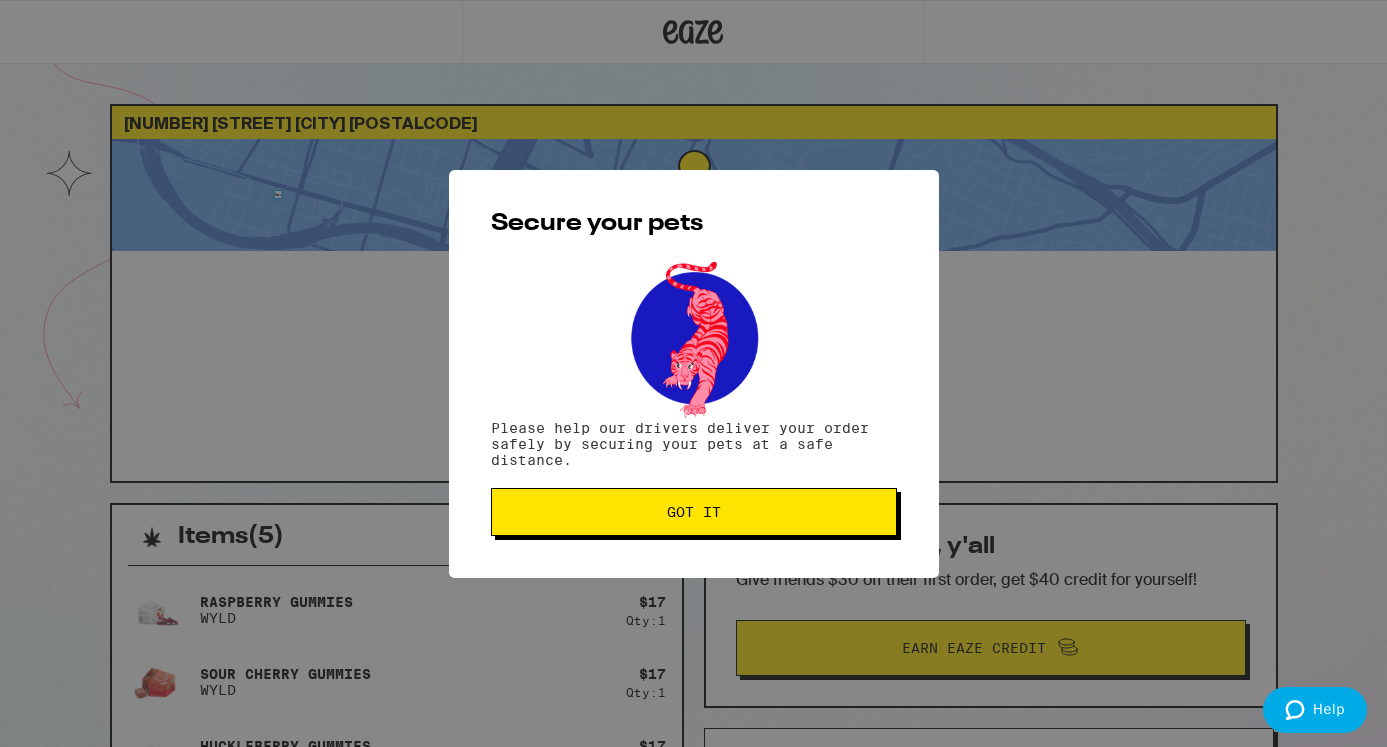 click on "Got it" at bounding box center (694, 512) 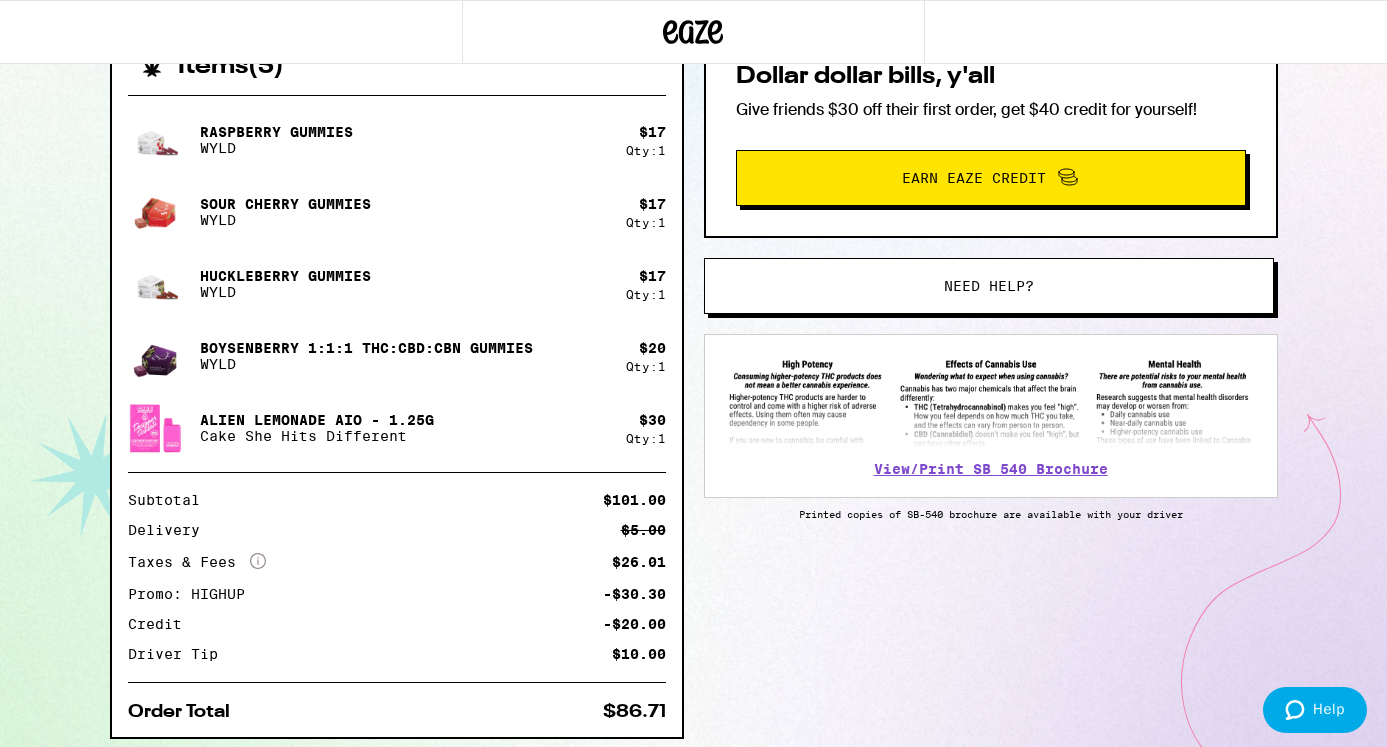 scroll, scrollTop: 542, scrollLeft: 0, axis: vertical 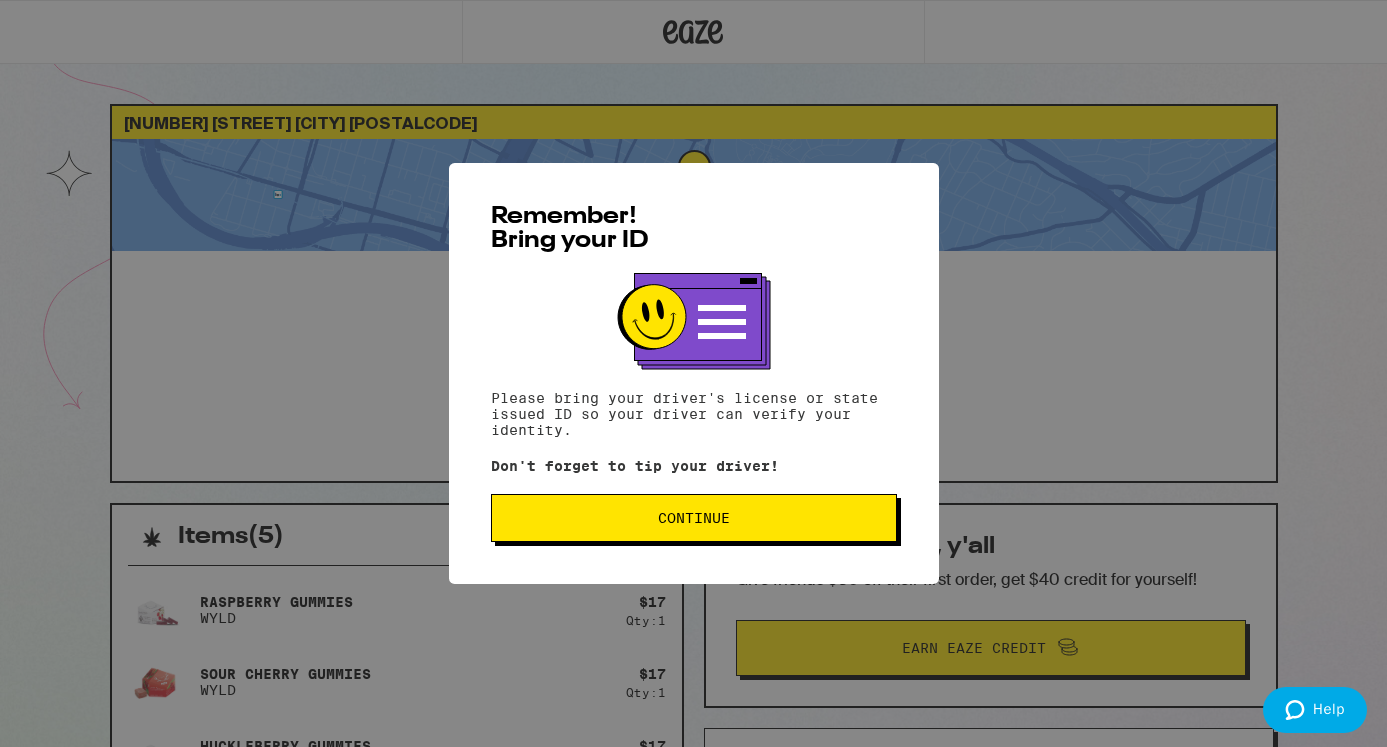 click on "Continue" at bounding box center (694, 518) 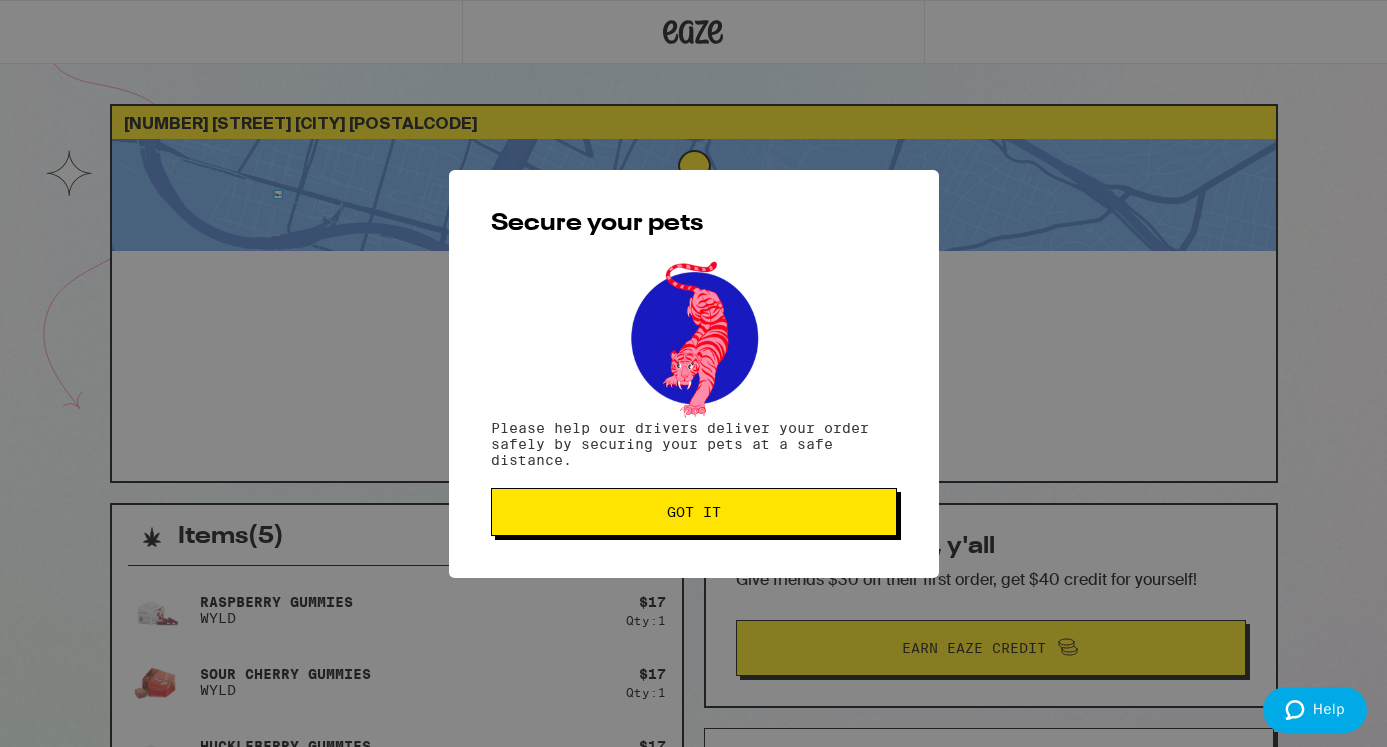 click on "Got it" at bounding box center [694, 512] 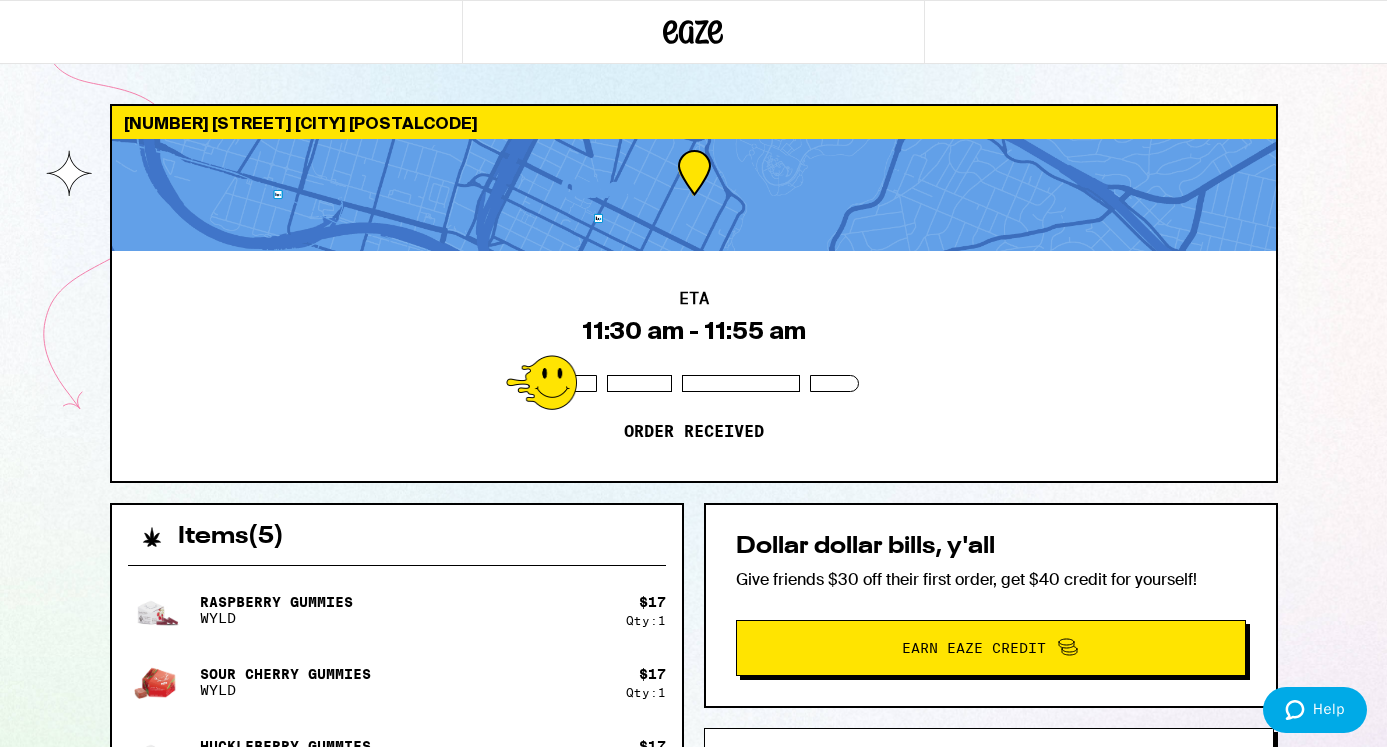 scroll, scrollTop: 0, scrollLeft: 0, axis: both 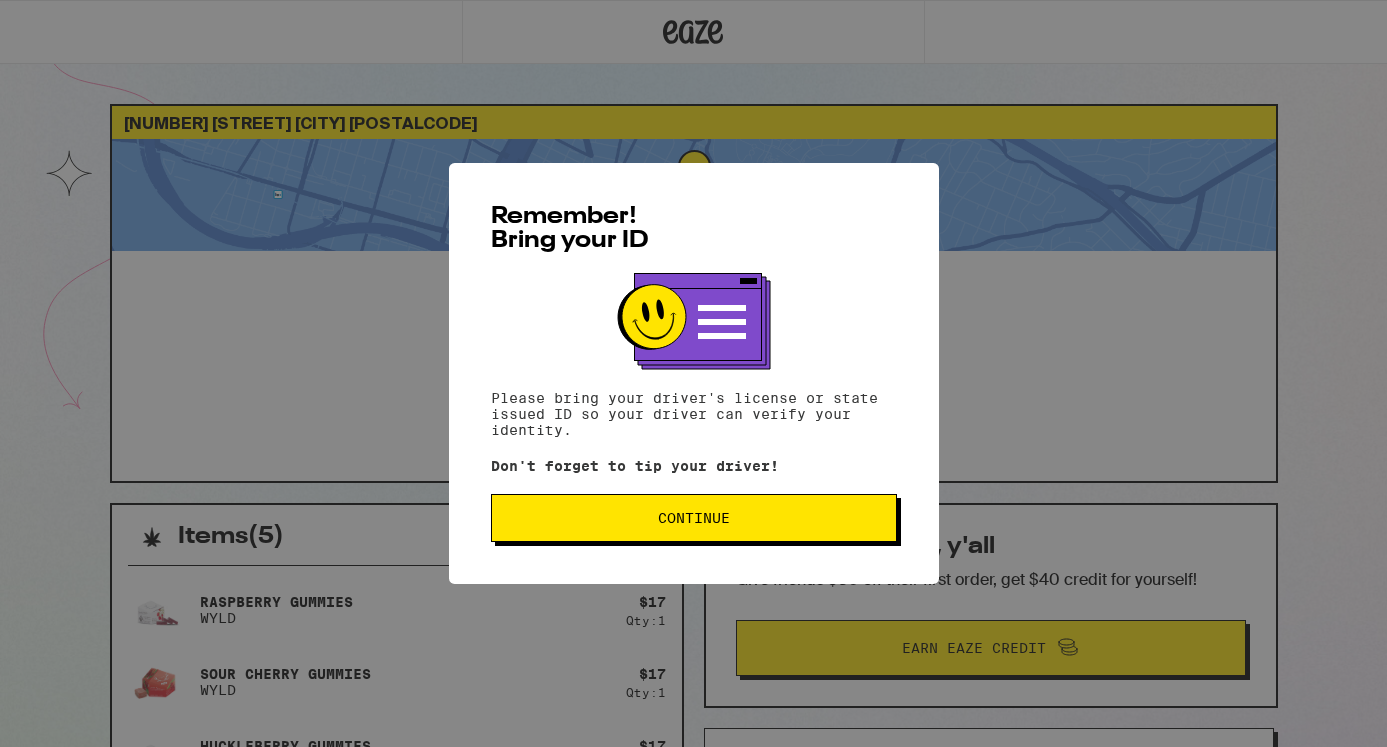 click on "Continue" at bounding box center (694, 518) 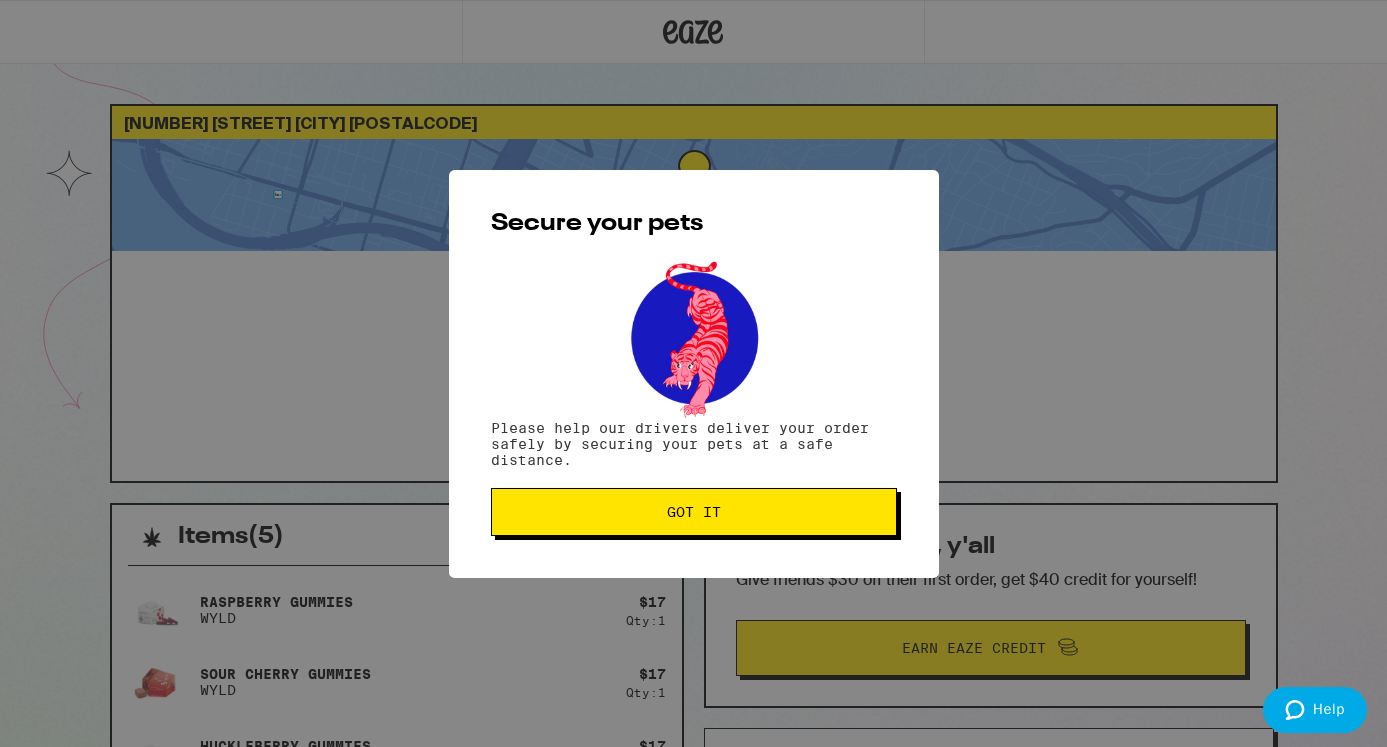 click on "Got it" at bounding box center [694, 512] 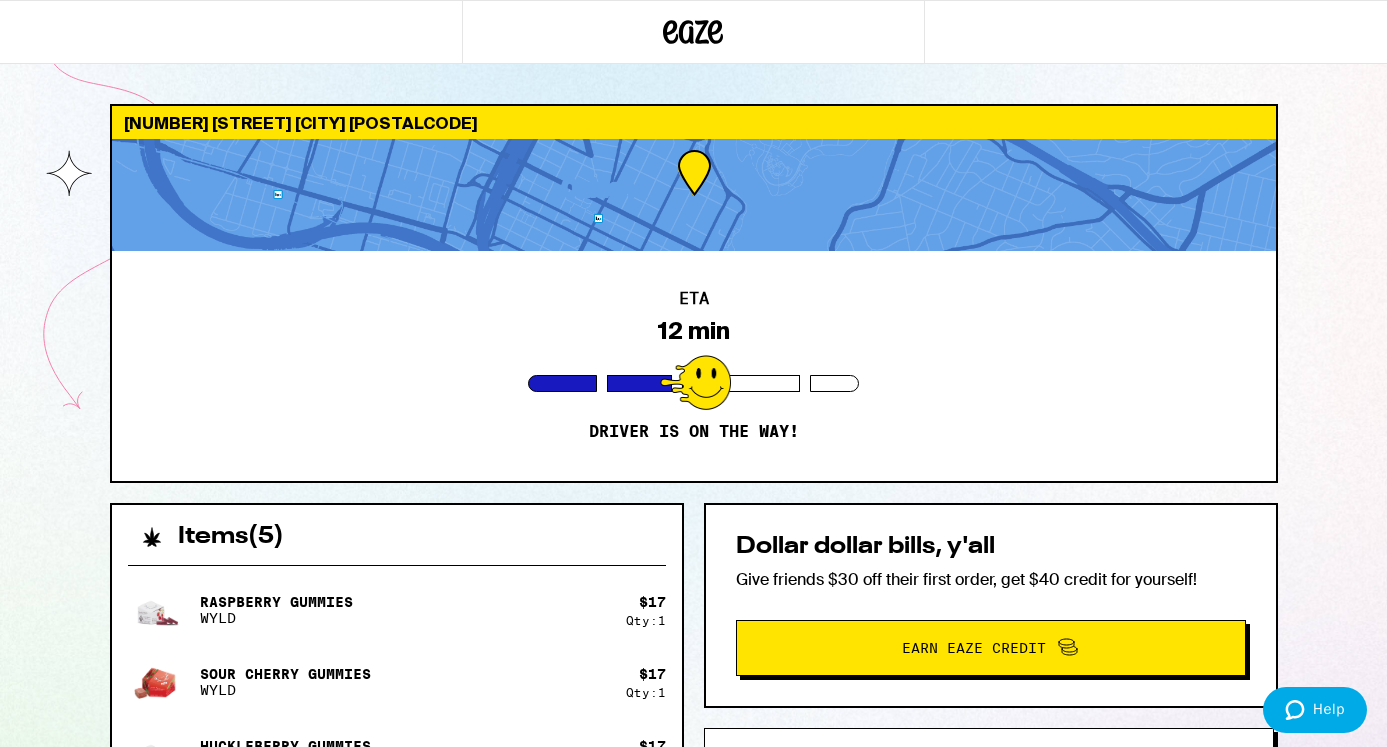 scroll, scrollTop: 0, scrollLeft: 0, axis: both 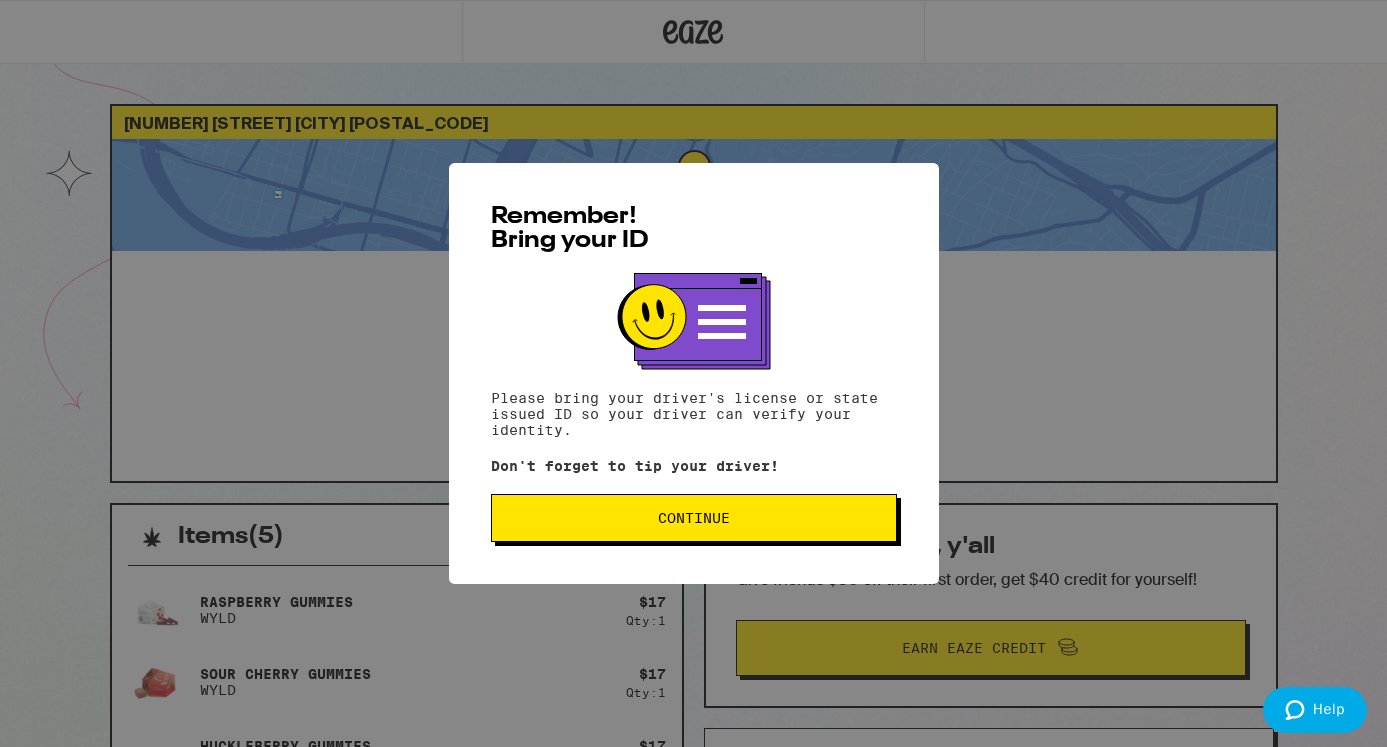 click on "Continue" at bounding box center [694, 518] 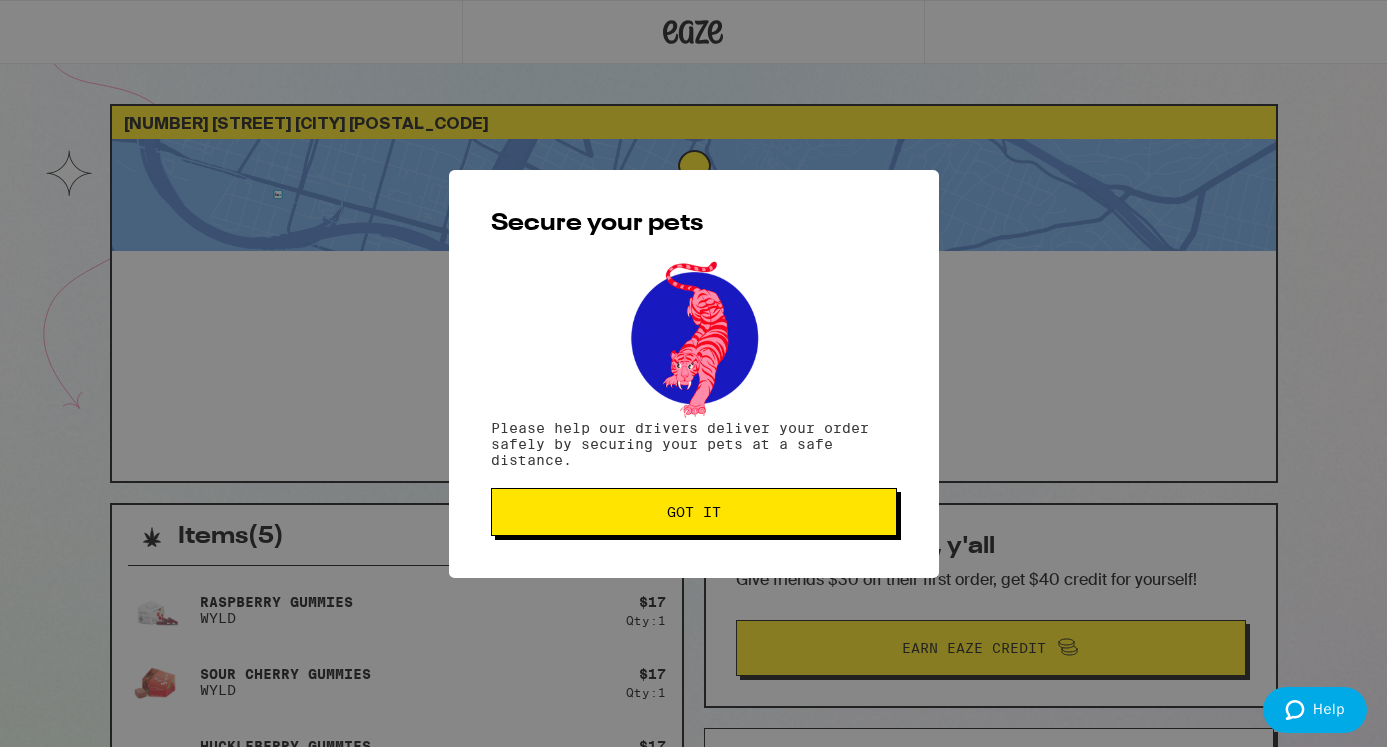 click on "Got it" at bounding box center [694, 512] 